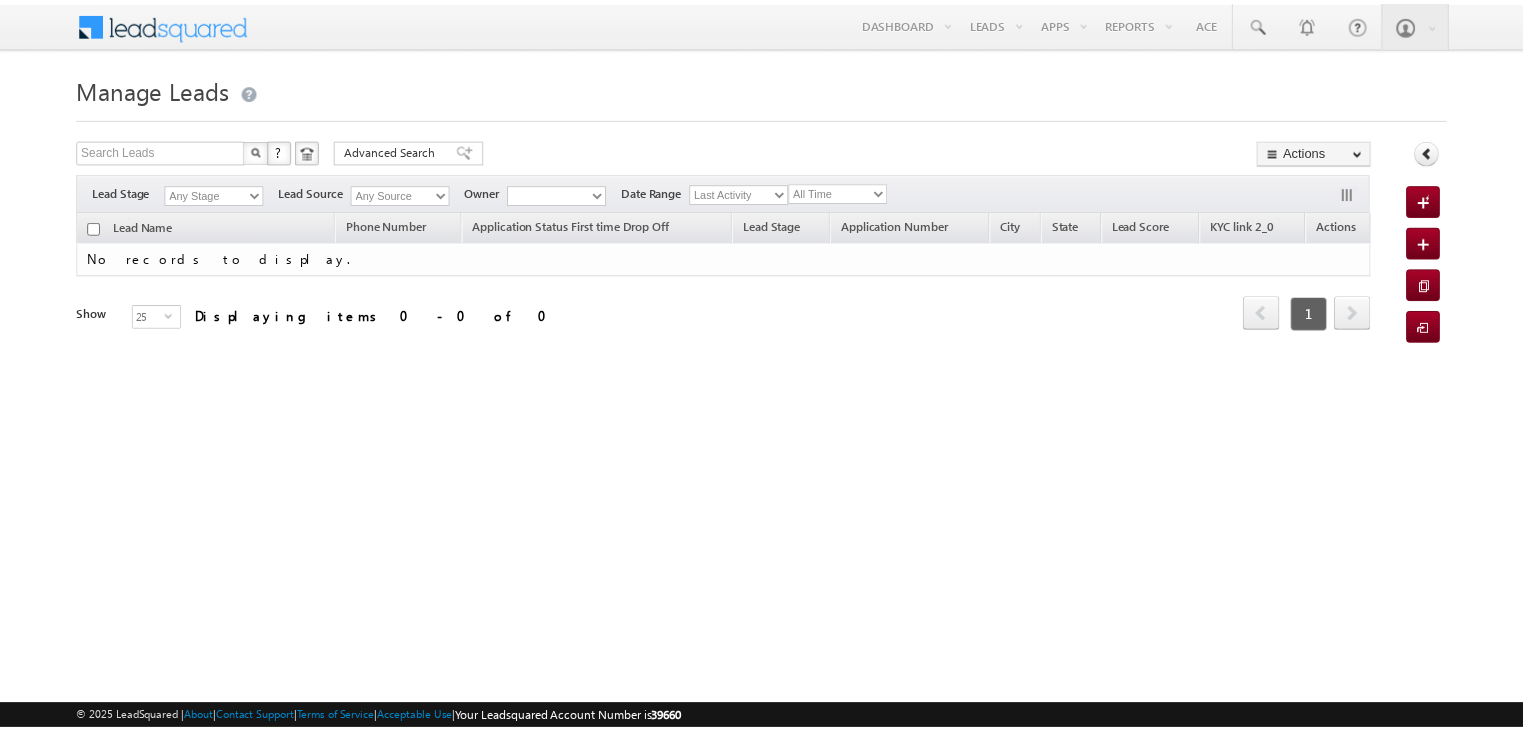 scroll, scrollTop: 0, scrollLeft: 0, axis: both 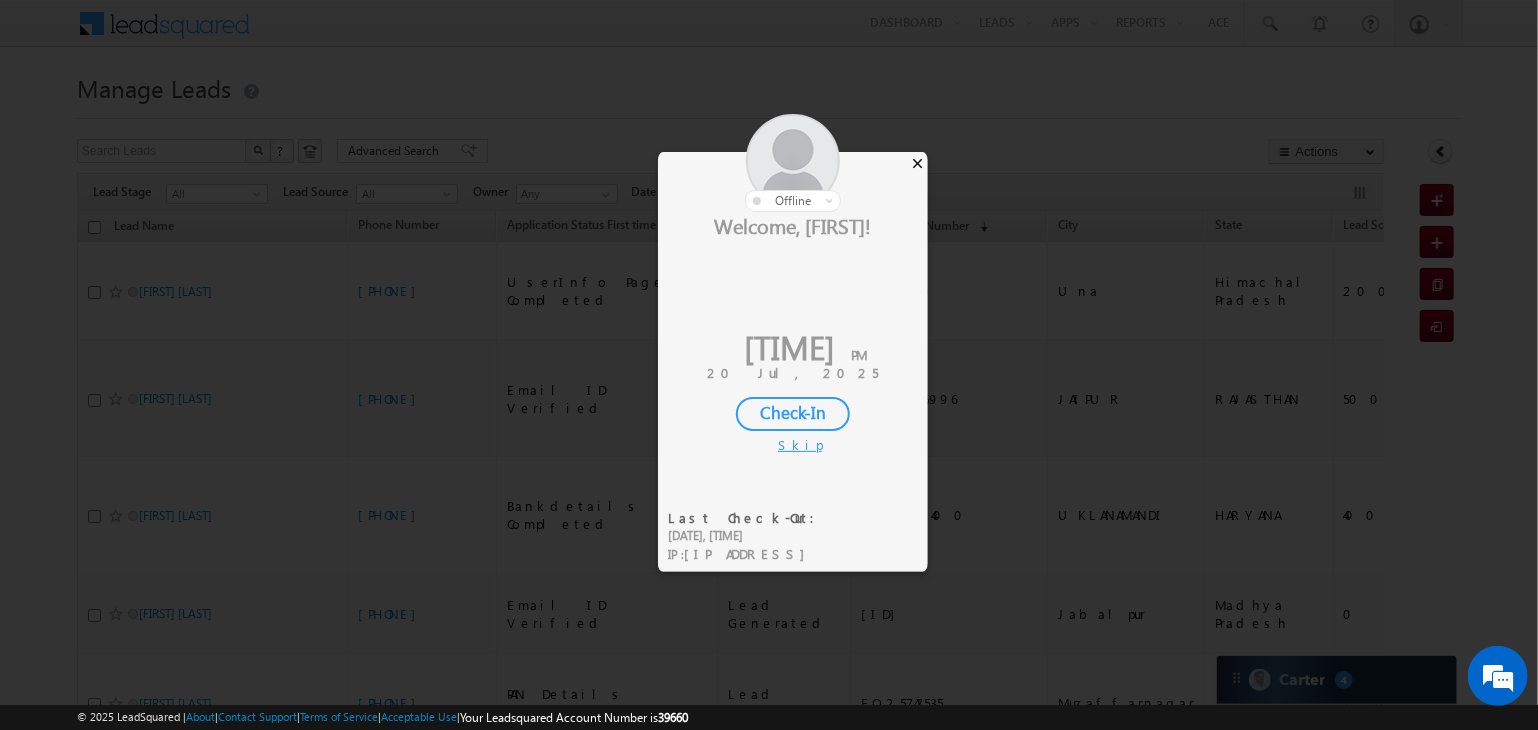 click on "×" at bounding box center [917, 163] 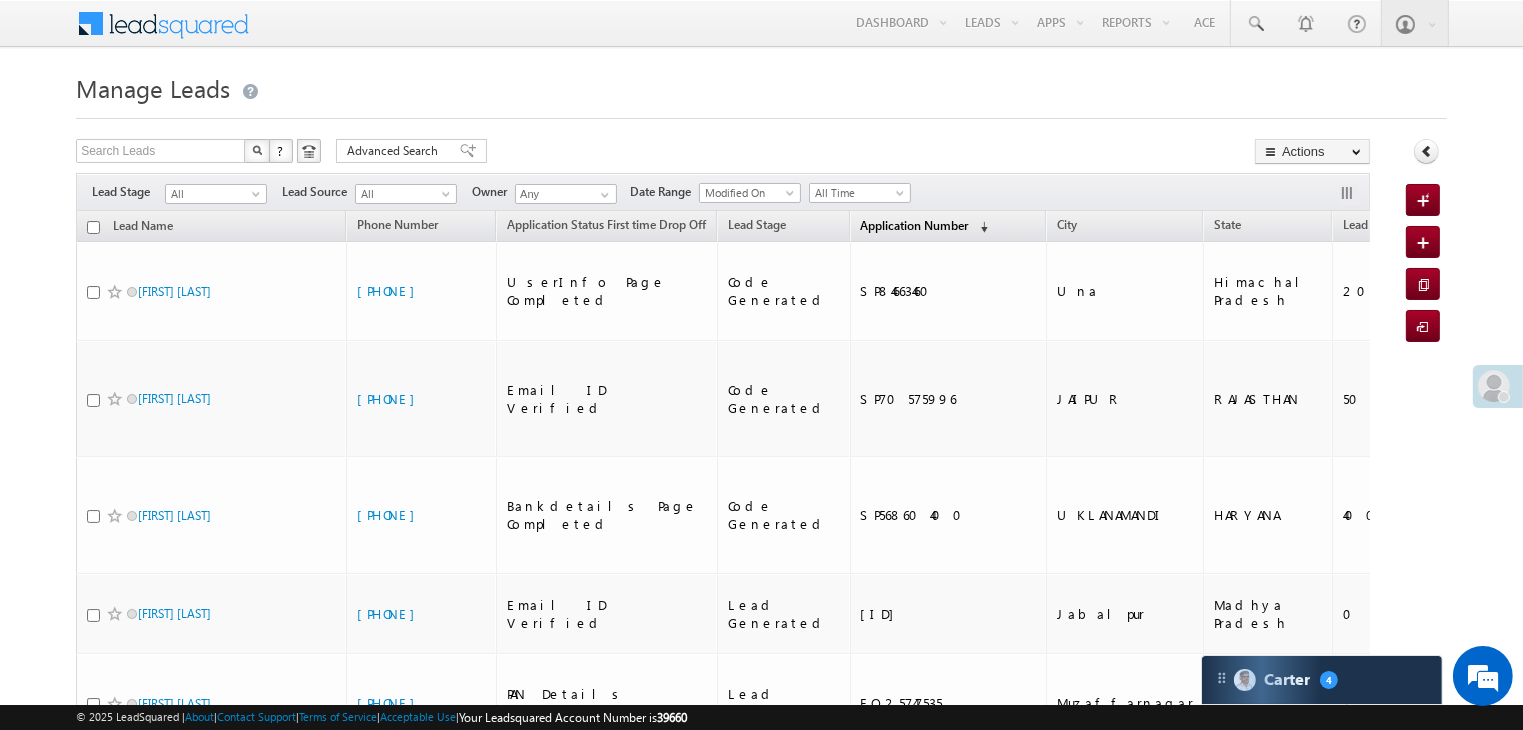 click on "Application Number" at bounding box center (915, 225) 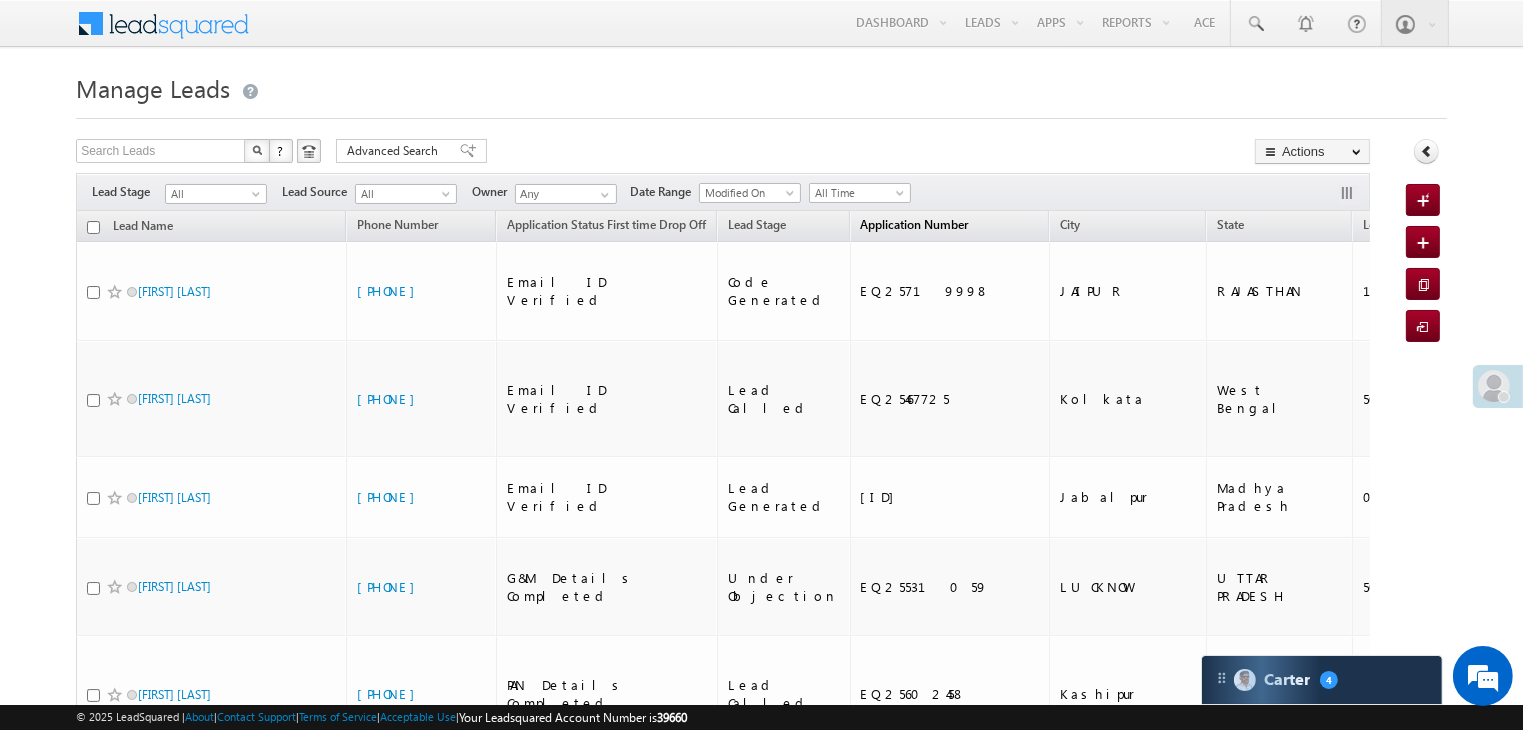 scroll, scrollTop: 0, scrollLeft: 0, axis: both 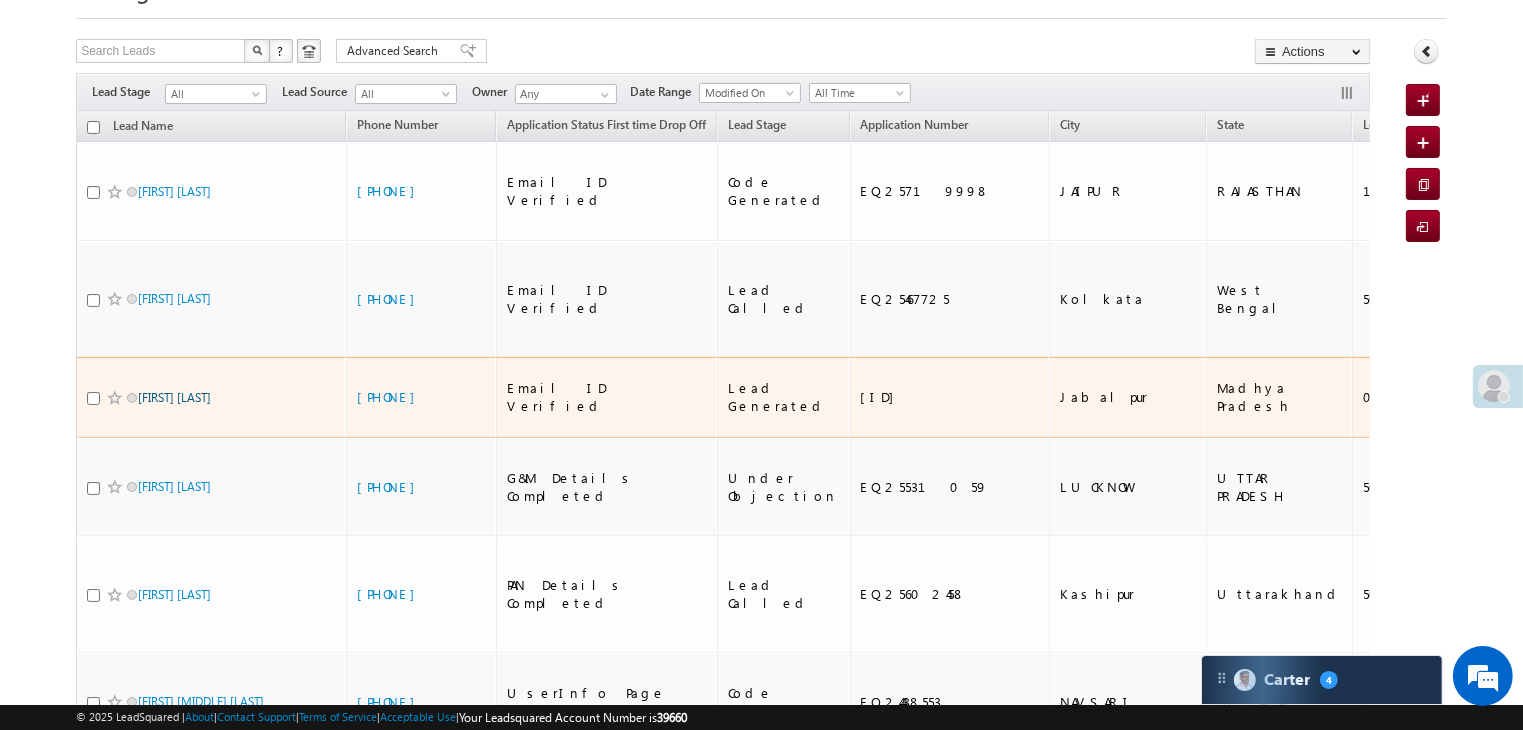 click on "Vikram singh" at bounding box center (174, 397) 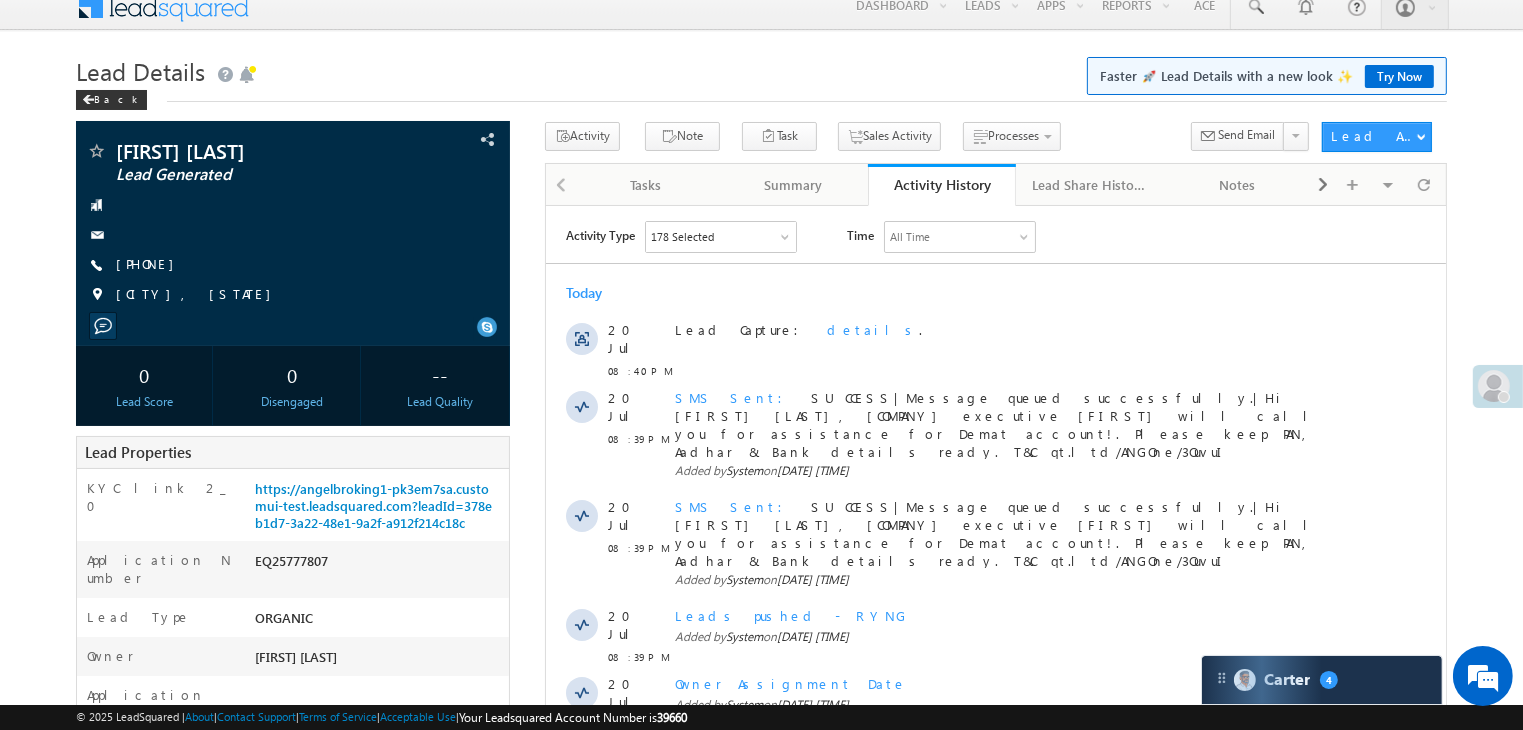 scroll, scrollTop: 0, scrollLeft: 0, axis: both 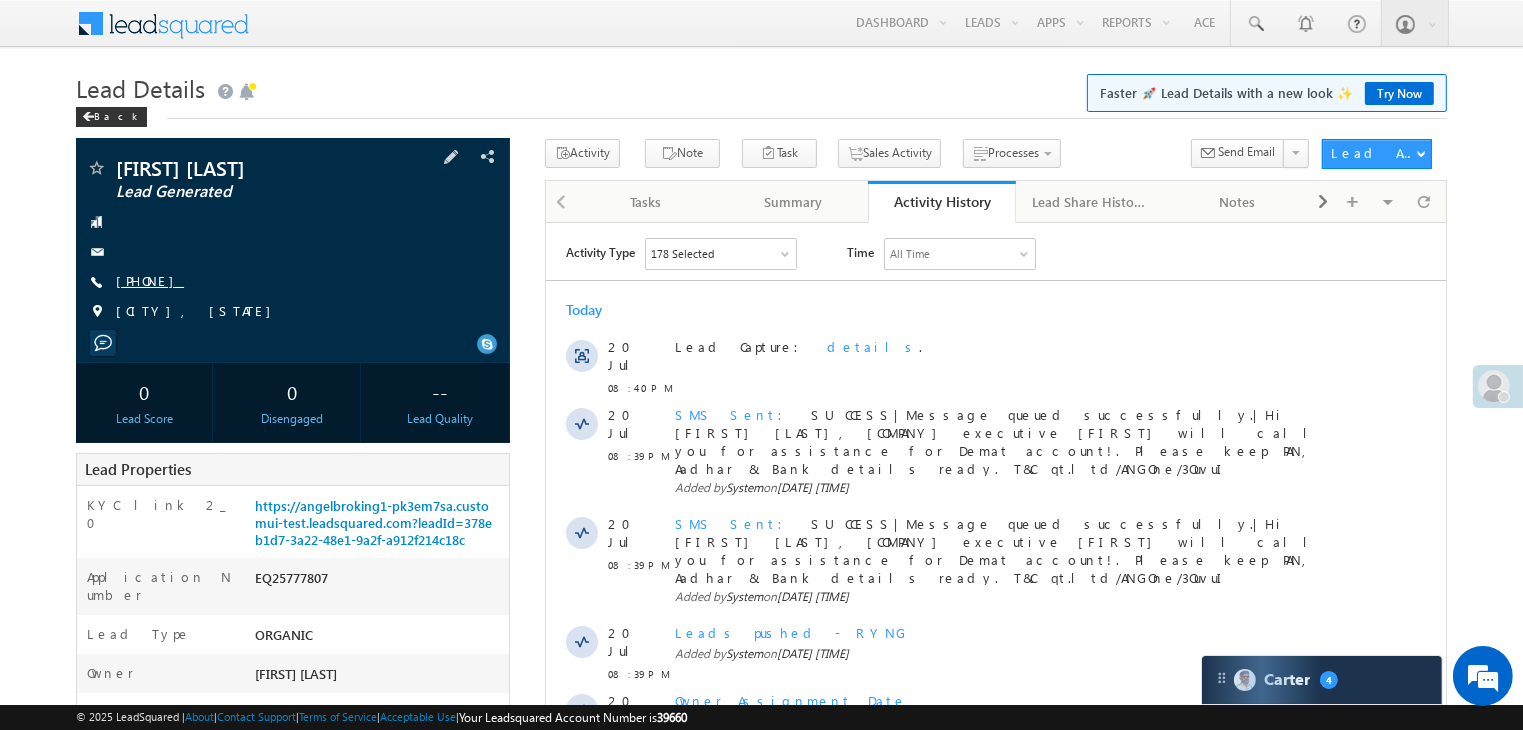 click on "+91-7067498240" at bounding box center [150, 280] 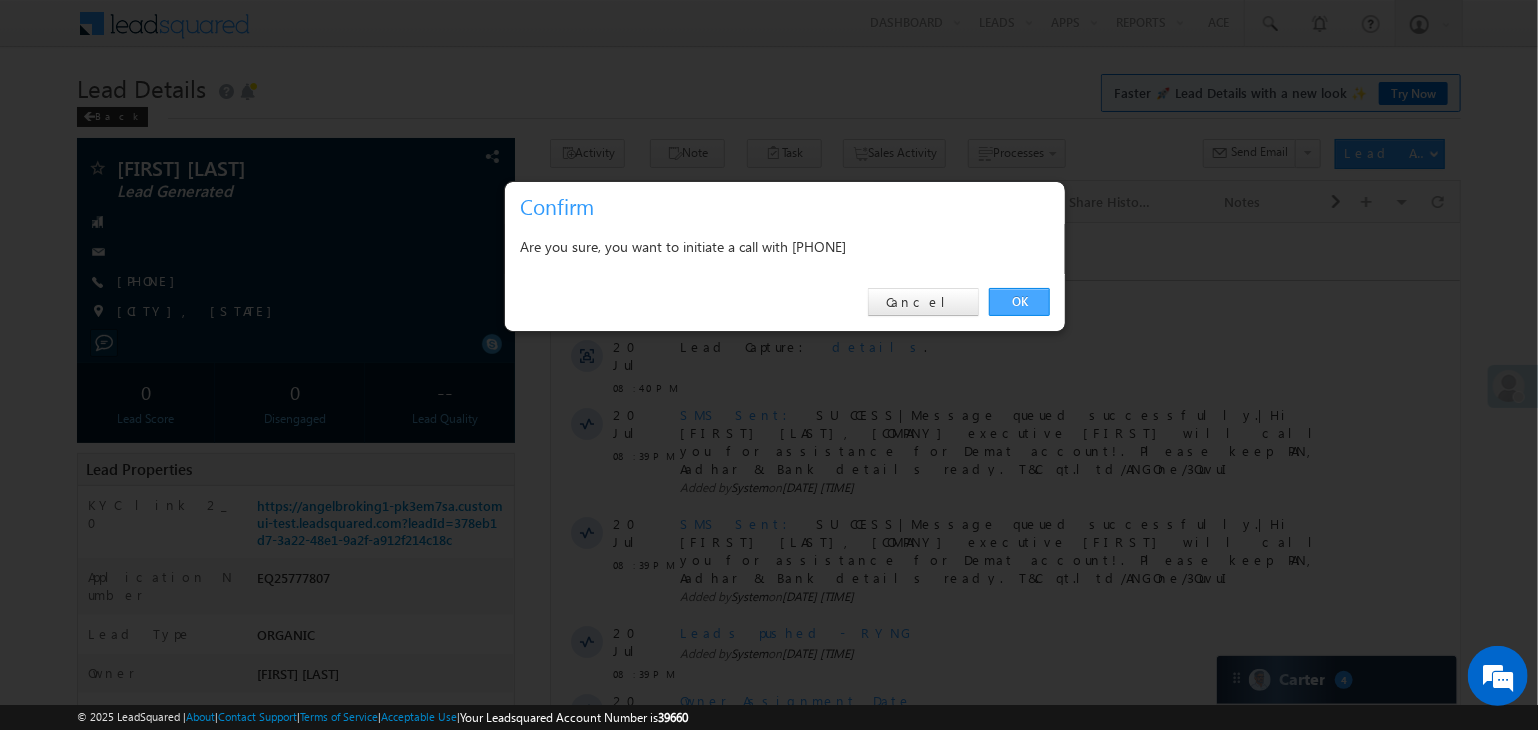 click on "OK" at bounding box center [1019, 302] 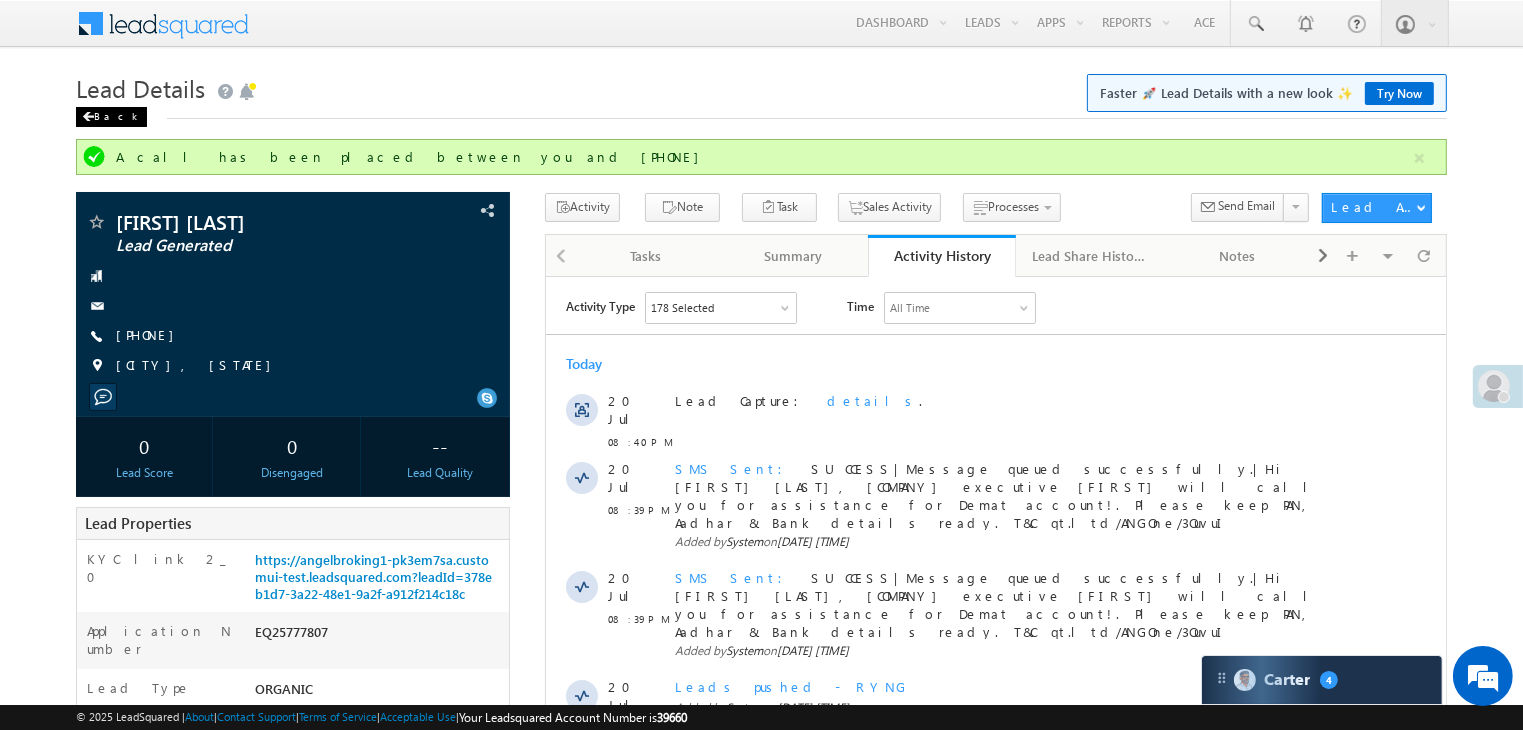 click on "Back" at bounding box center (111, 117) 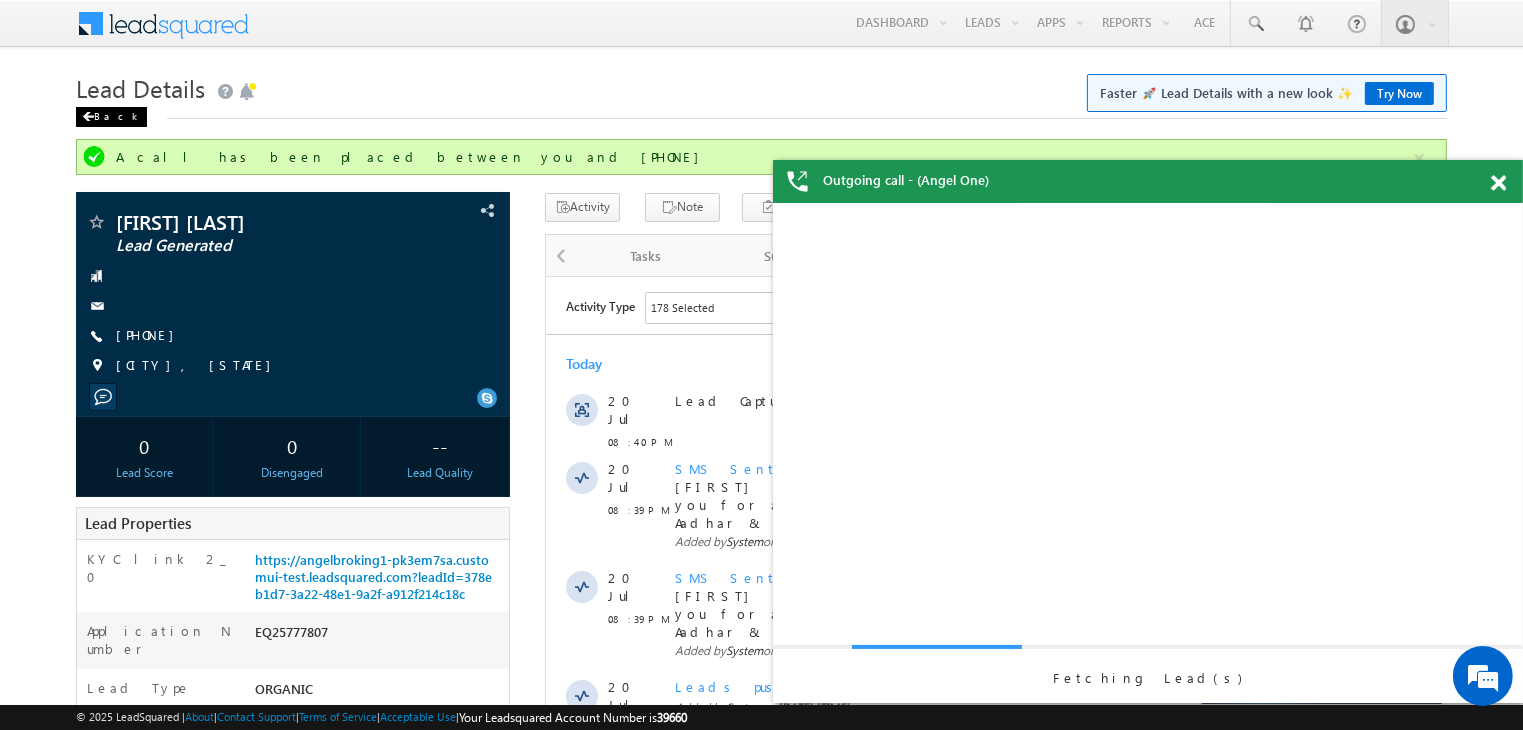 scroll, scrollTop: 0, scrollLeft: 0, axis: both 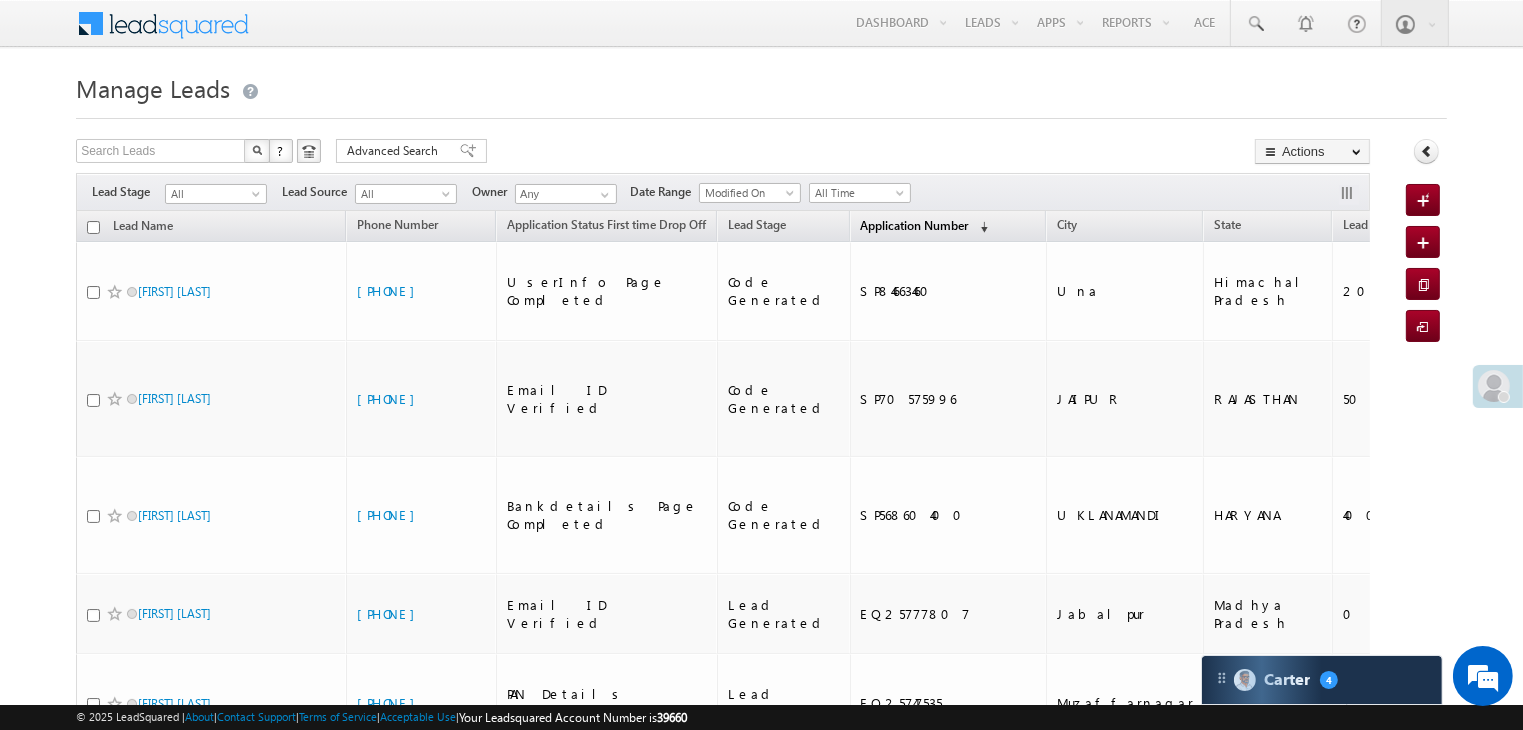 click on "Application Number" at bounding box center (915, 225) 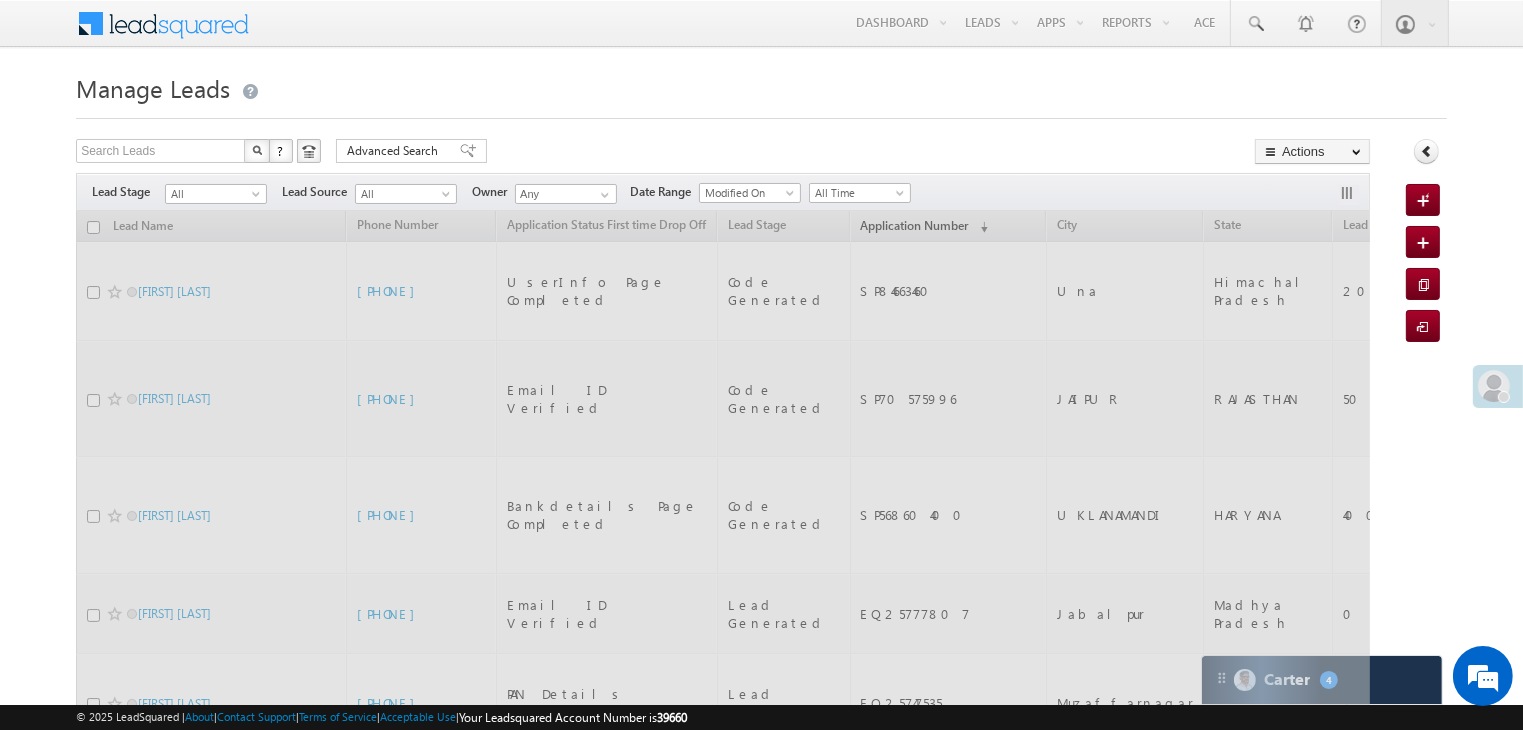 scroll, scrollTop: 0, scrollLeft: 0, axis: both 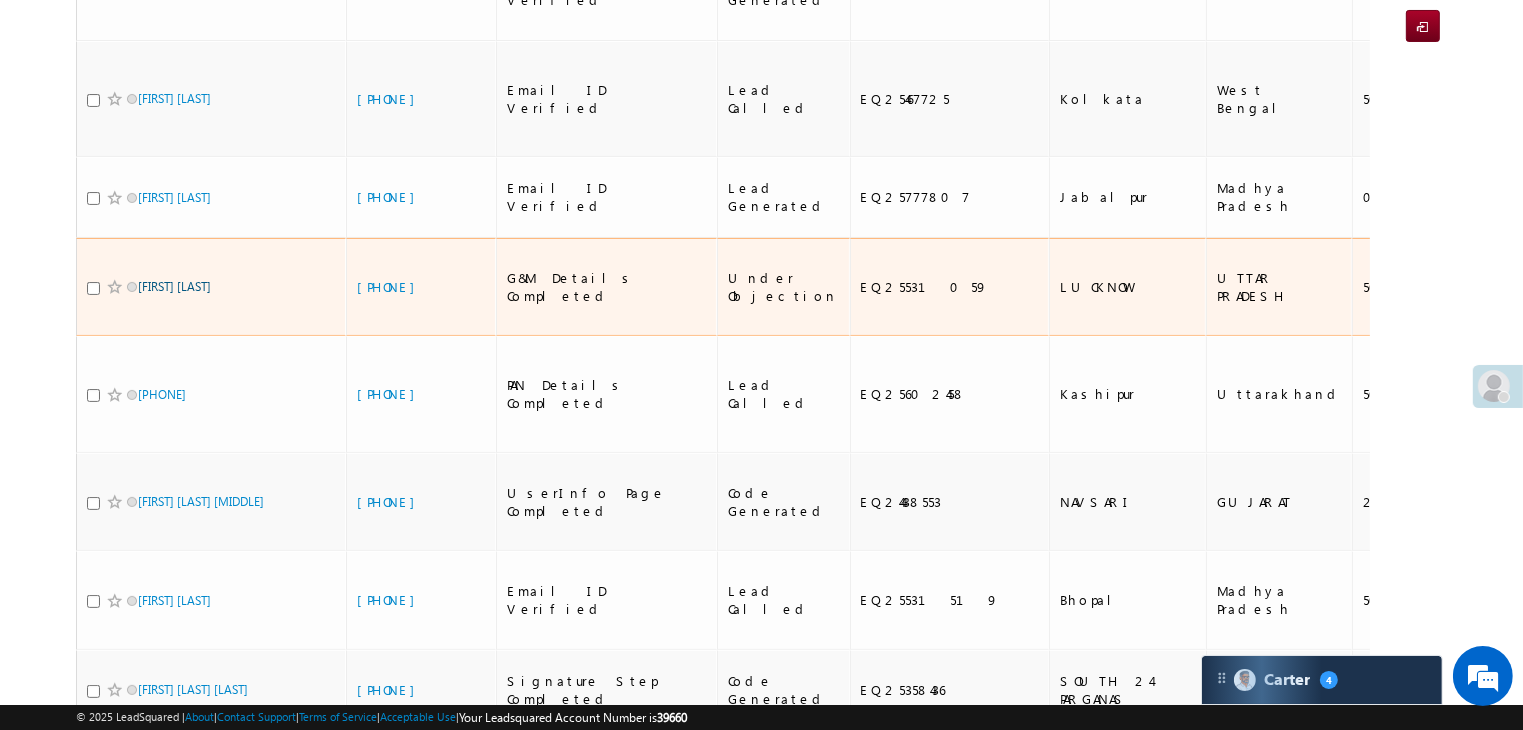 click on "mukesh kumar" at bounding box center (174, 286) 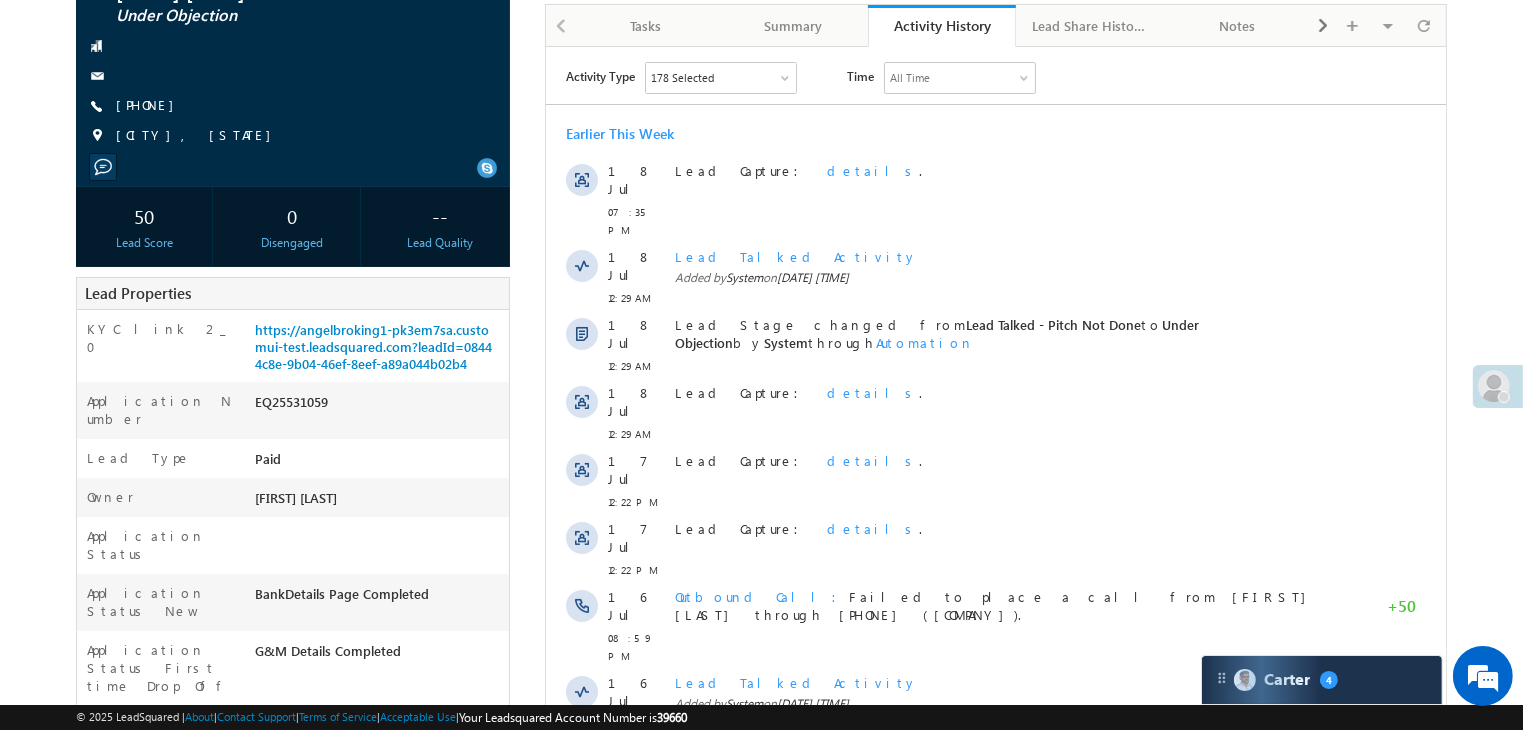 scroll, scrollTop: 200, scrollLeft: 0, axis: vertical 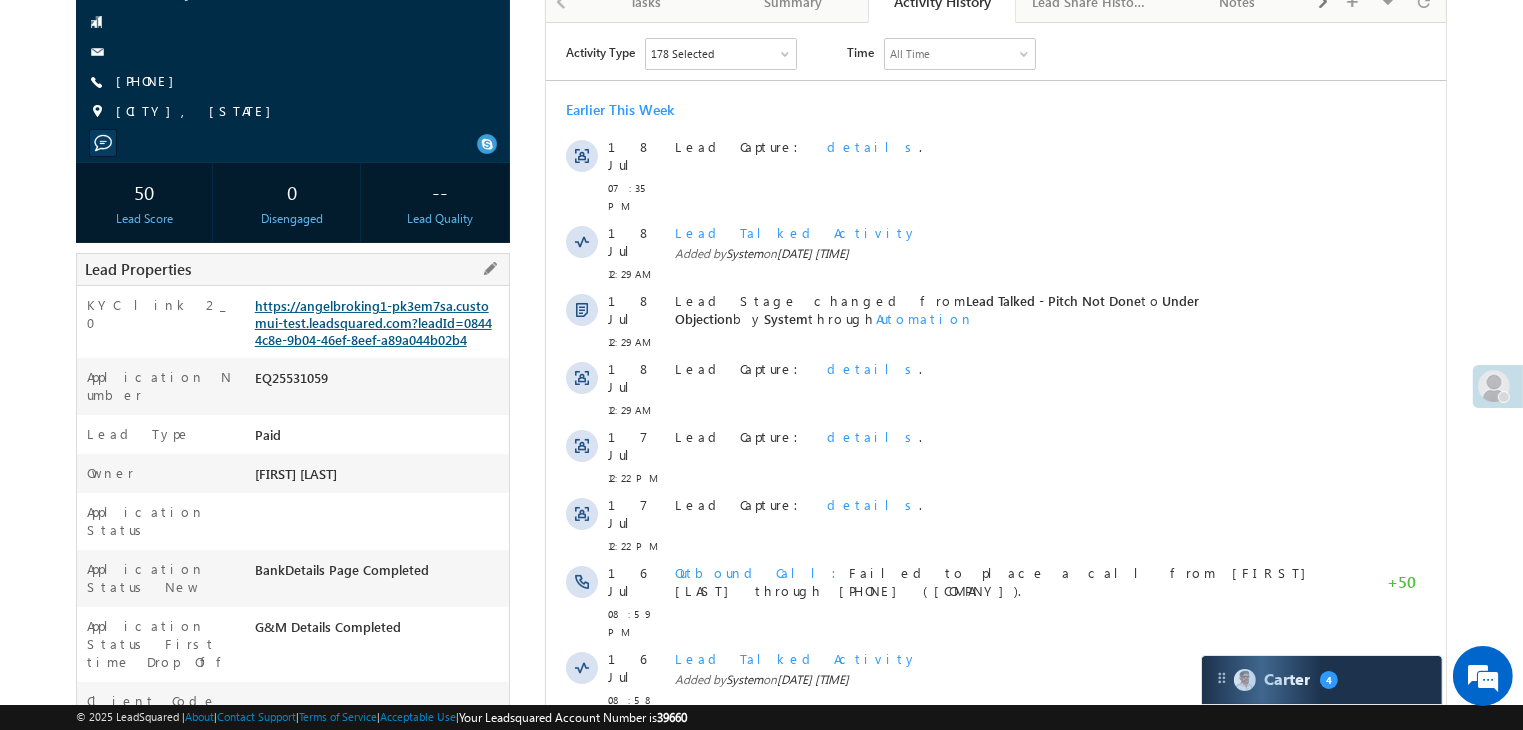 click on "https://angelbroking1-pk3em7sa.customui-test.leadsquared.com?leadId=08444c8e-9b04-46ef-8eef-a89a044b02b4" at bounding box center [373, 322] 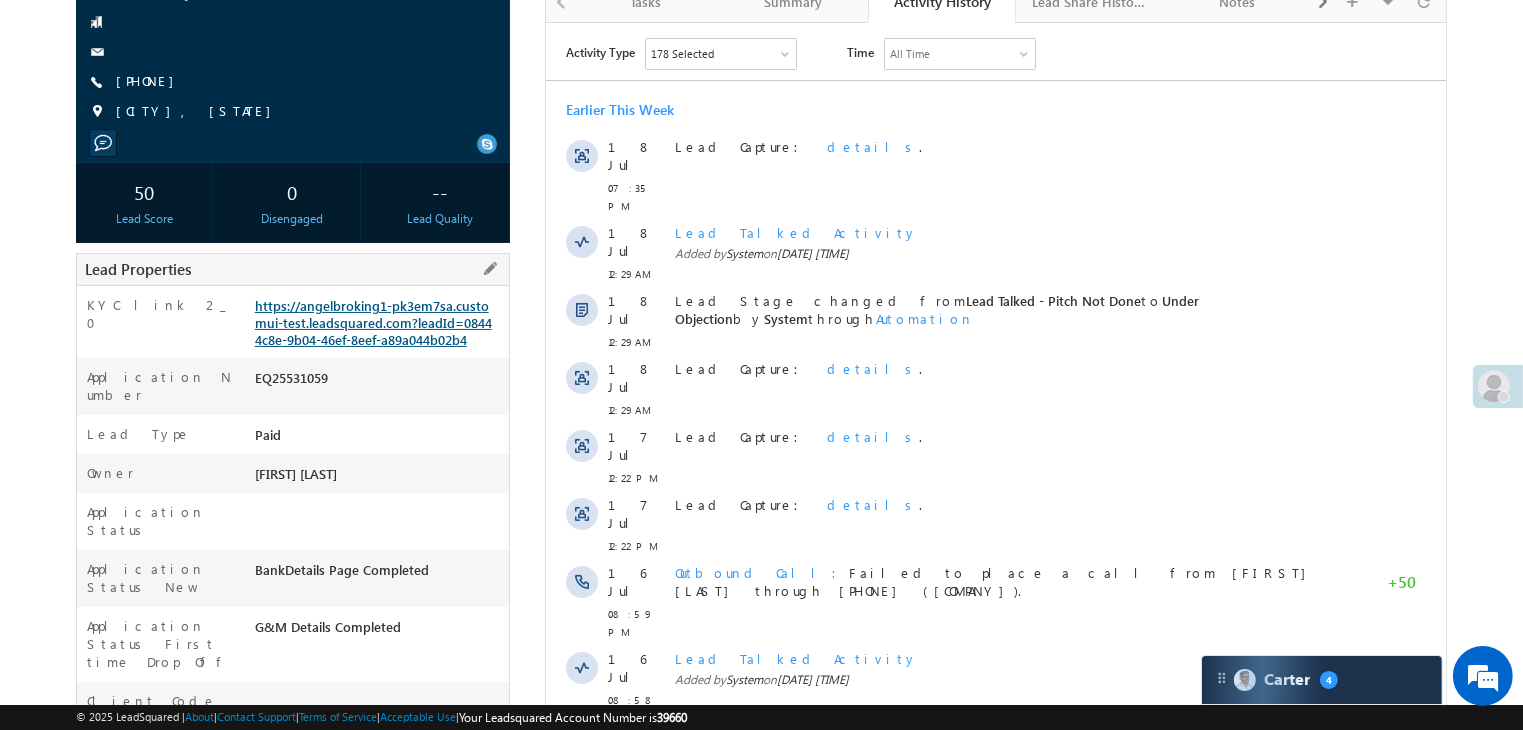 scroll, scrollTop: 0, scrollLeft: 0, axis: both 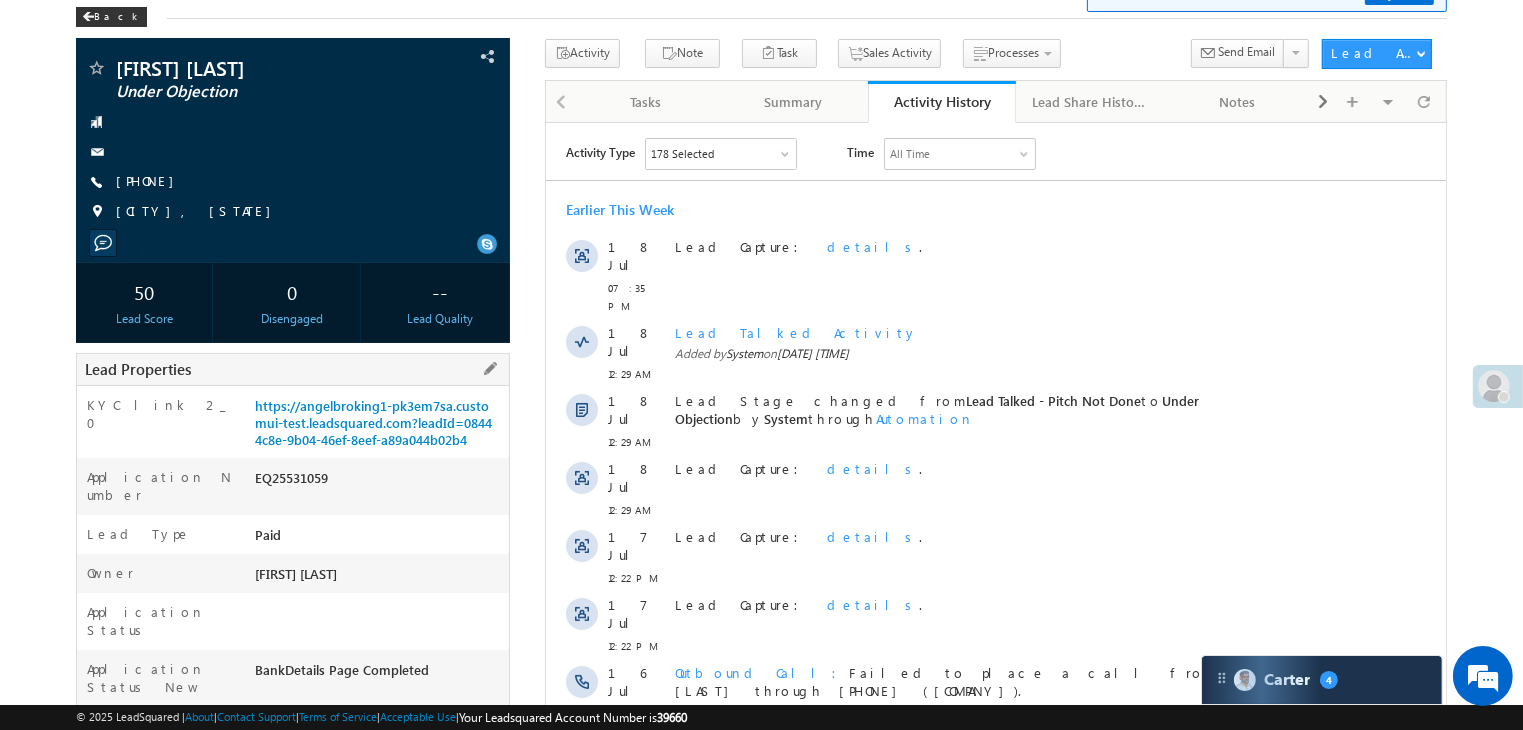 click on "EQ25531059" at bounding box center [379, 482] 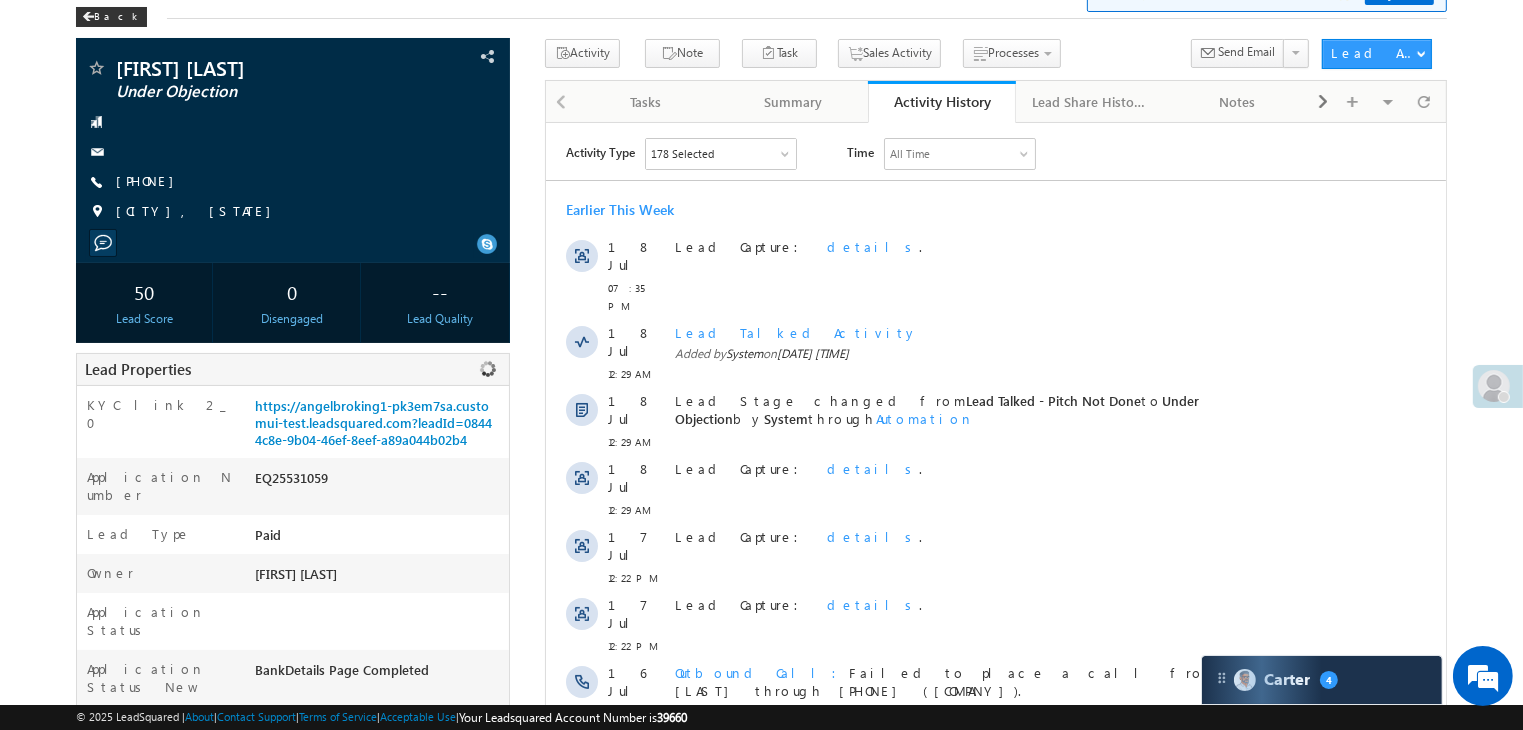 copy on "EQ25531059" 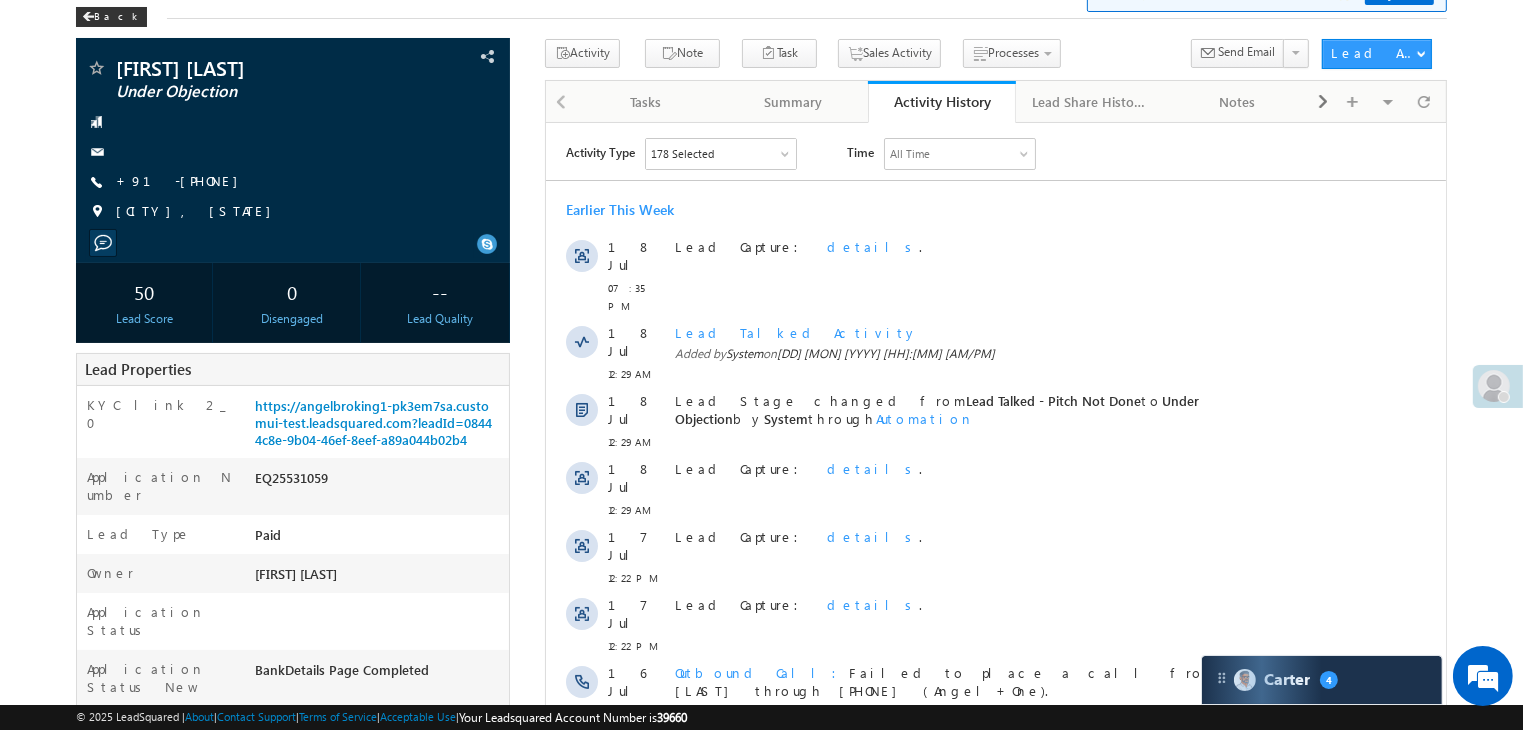 scroll, scrollTop: 0, scrollLeft: 0, axis: both 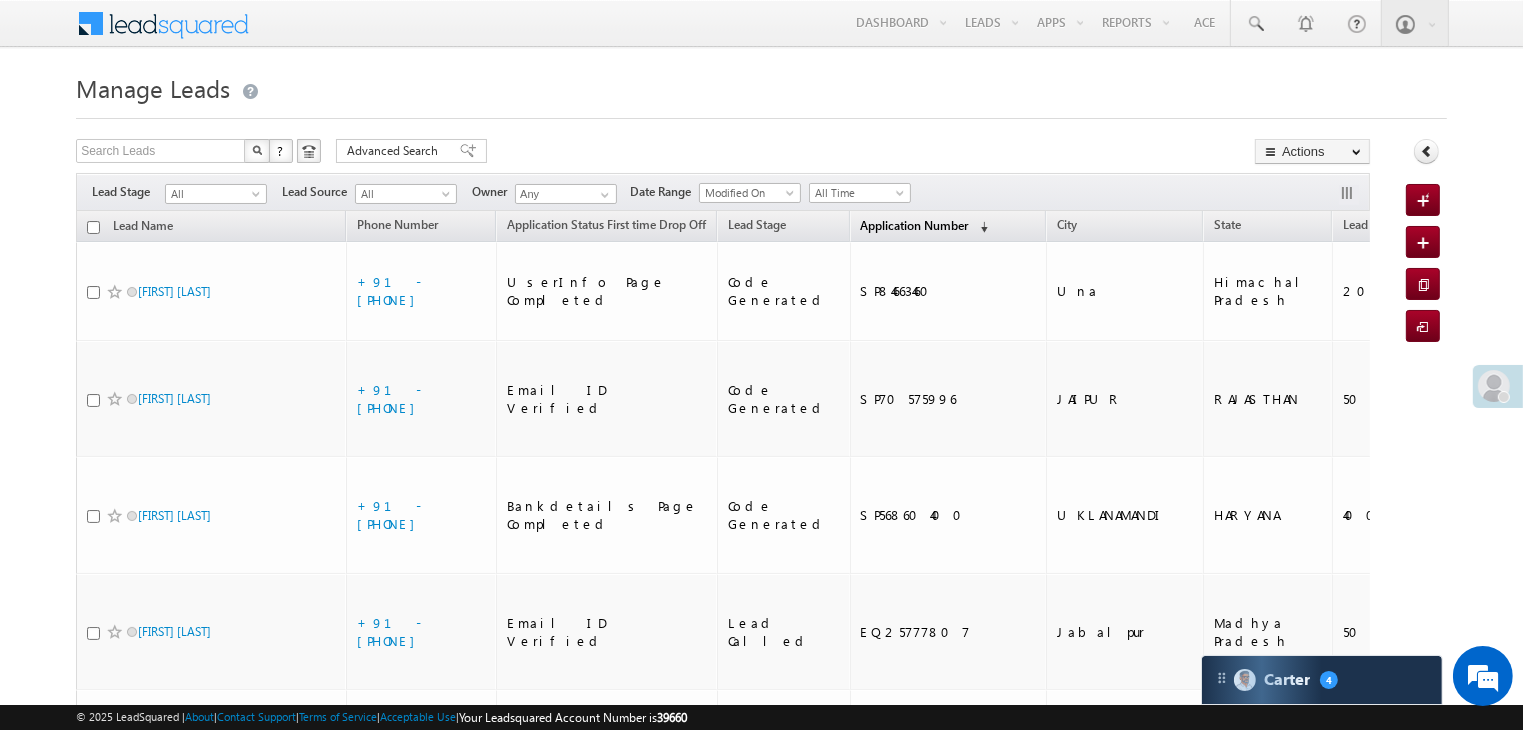 click on "Application Number" at bounding box center (915, 225) 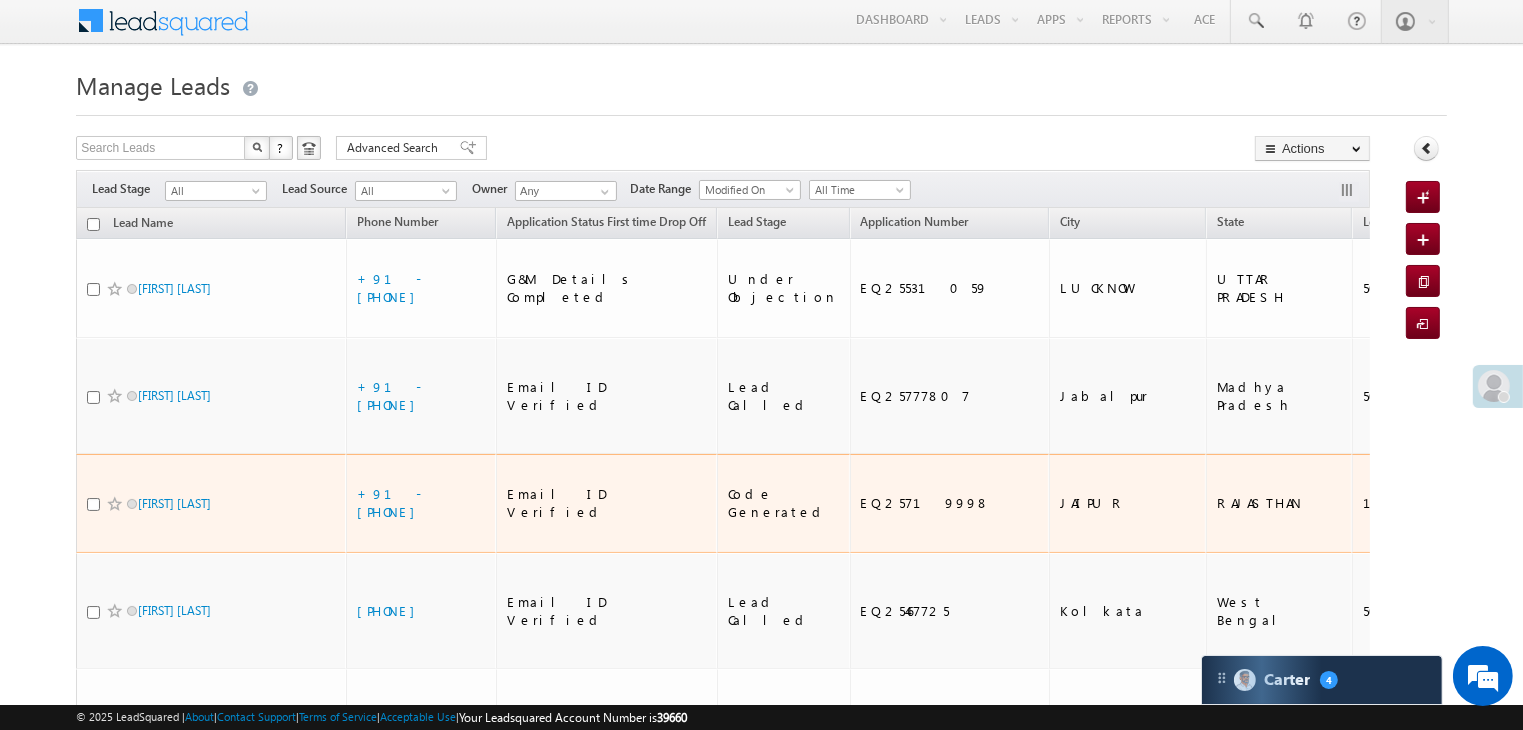 scroll, scrollTop: 0, scrollLeft: 0, axis: both 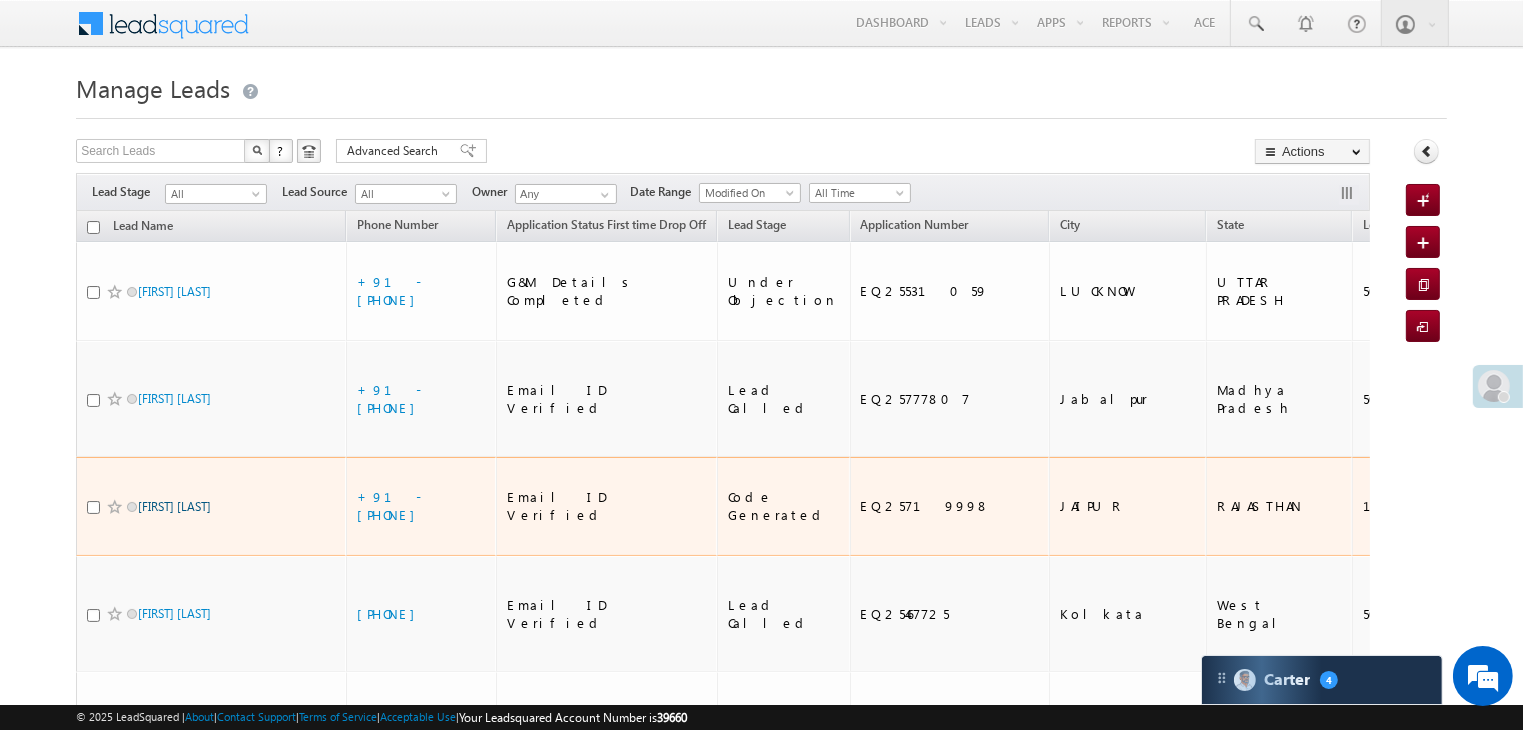 click on "[FIRST] [LAST]" at bounding box center [174, 506] 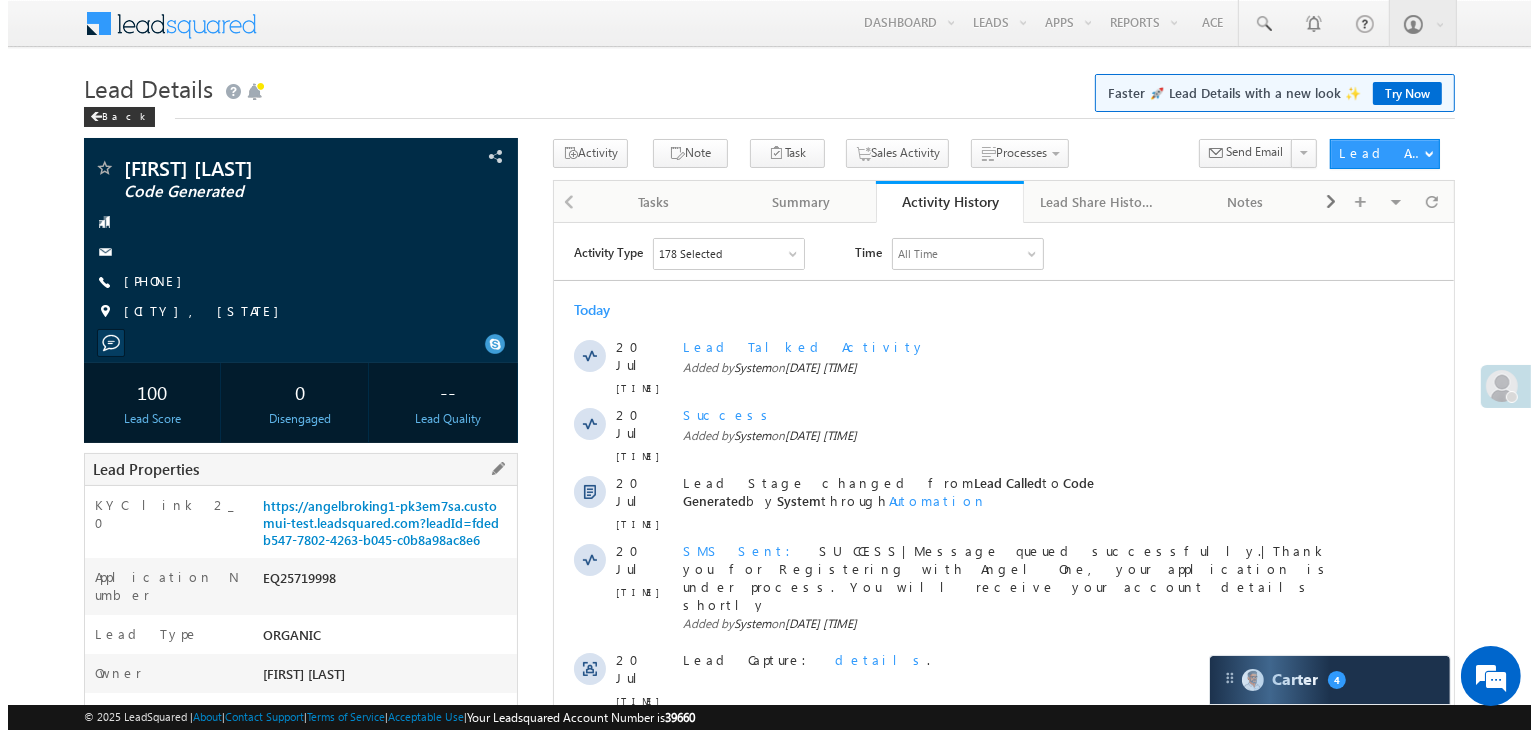 scroll, scrollTop: 0, scrollLeft: 0, axis: both 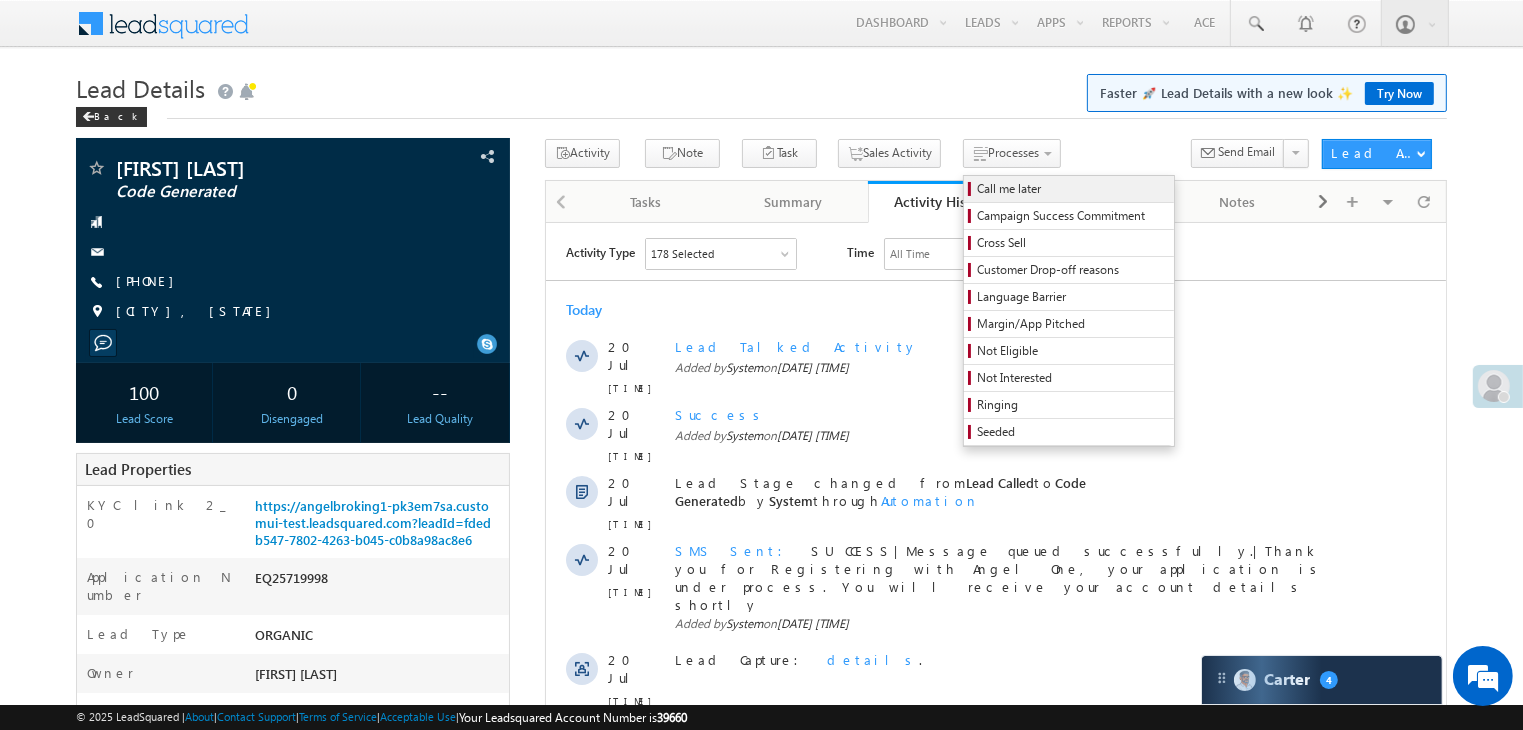 click on "Call me later" at bounding box center (1072, 189) 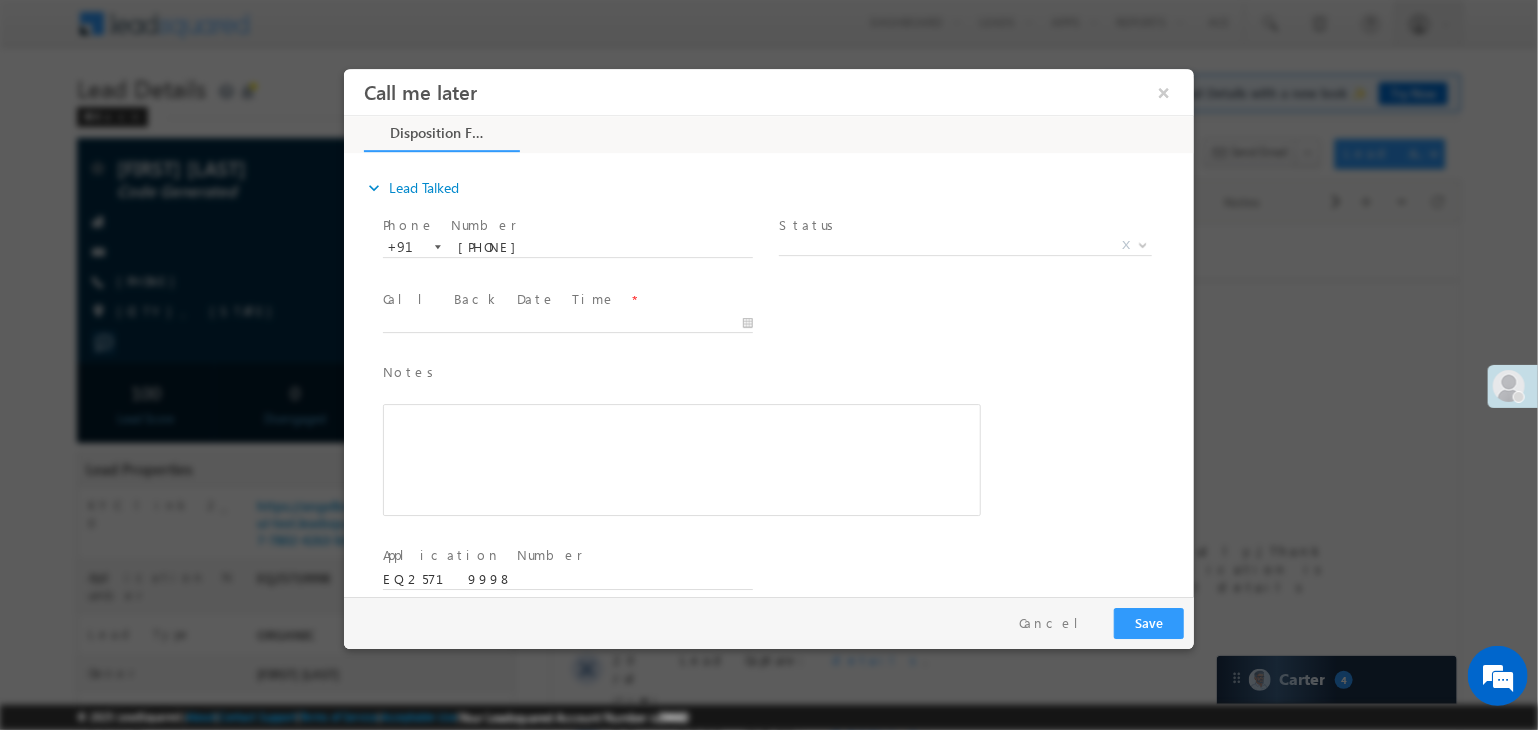 scroll, scrollTop: 0, scrollLeft: 0, axis: both 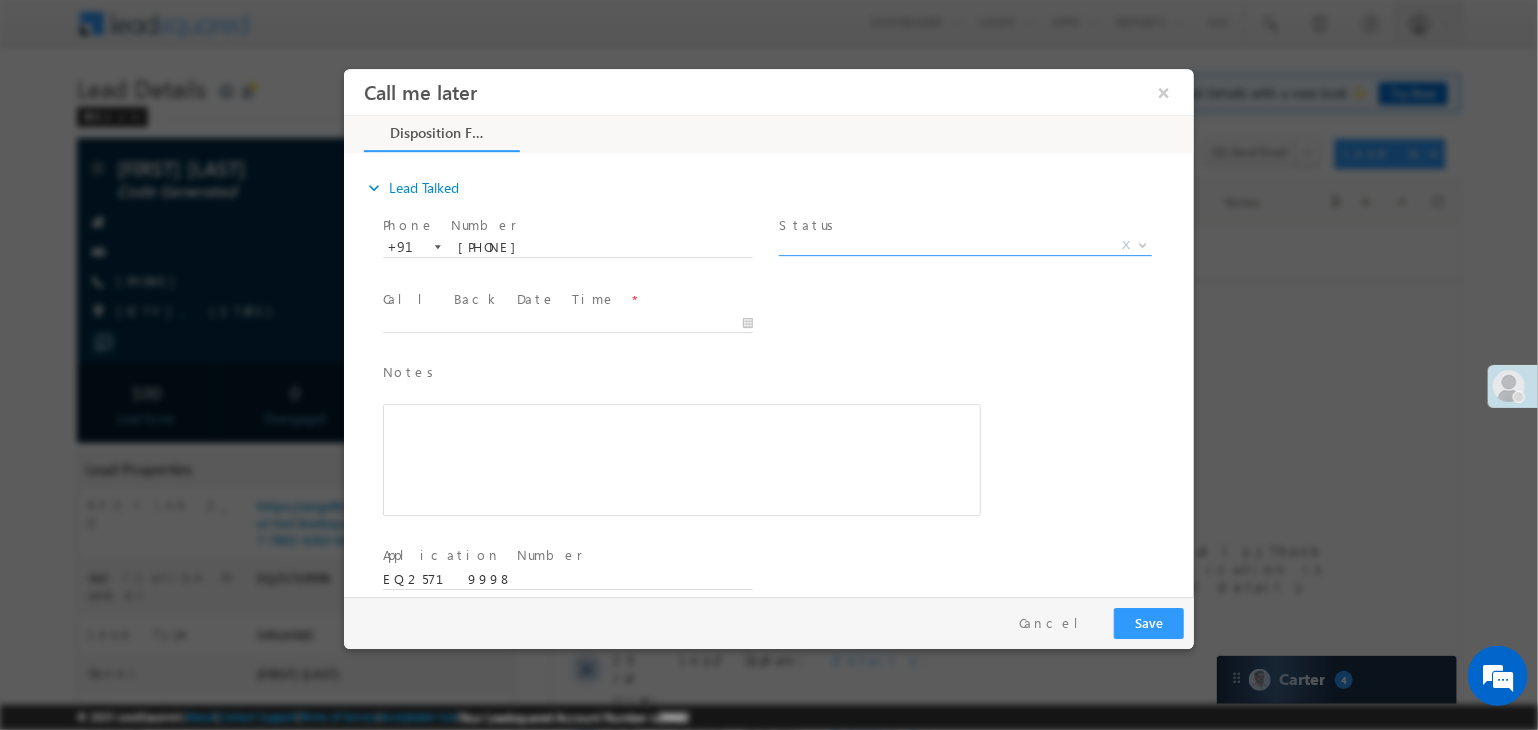 click on "X" at bounding box center (964, 246) 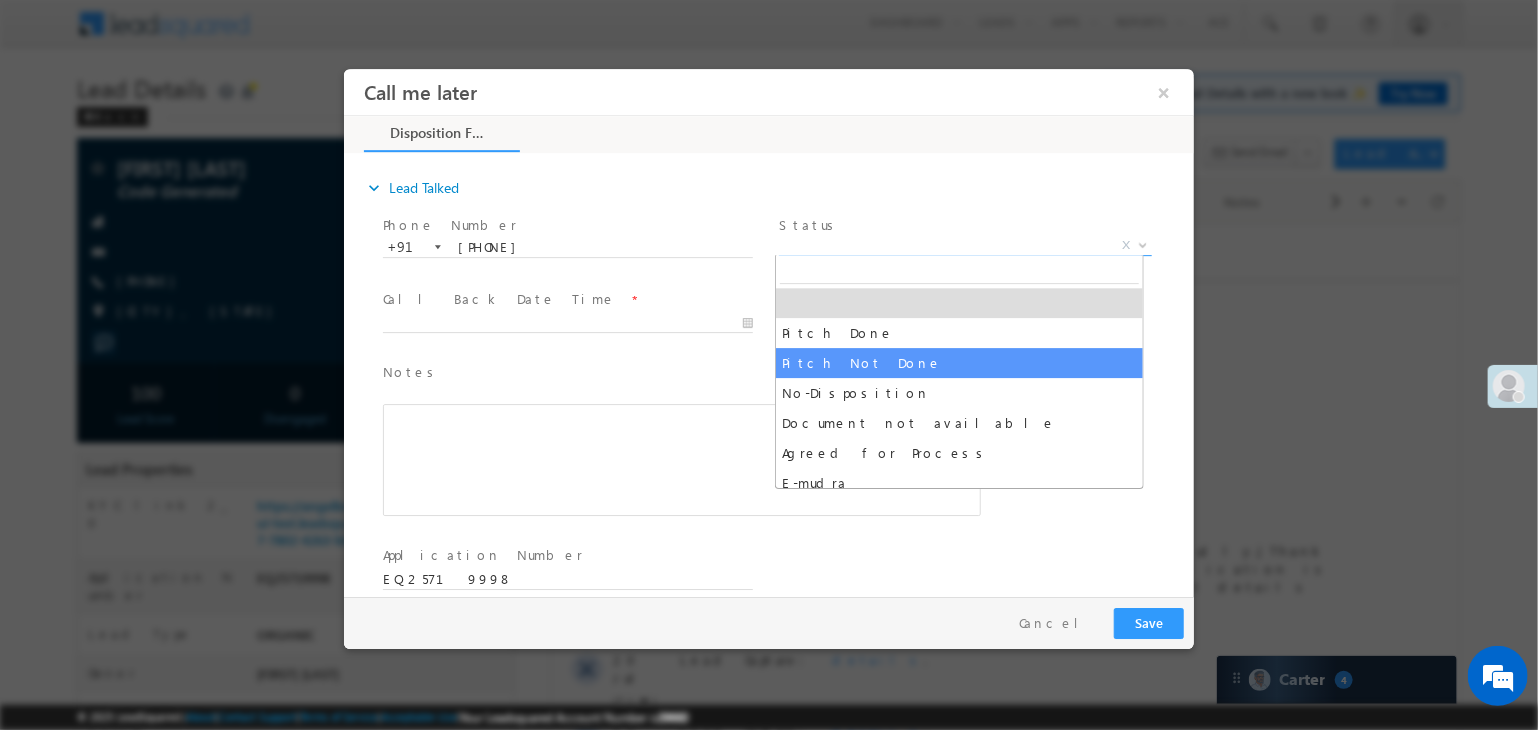 select on "Pitch Not Done" 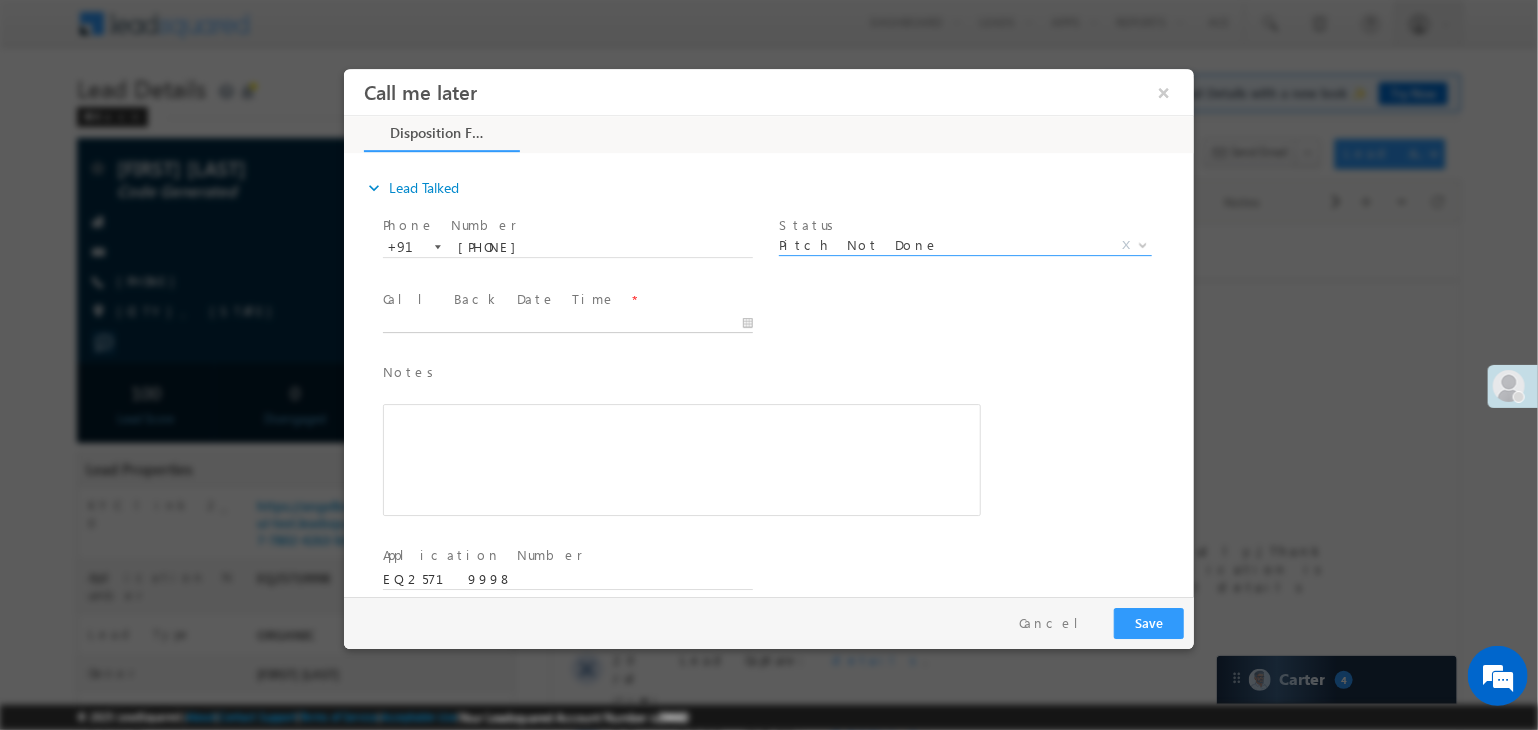 type on "07/20/25 10:32 PM" 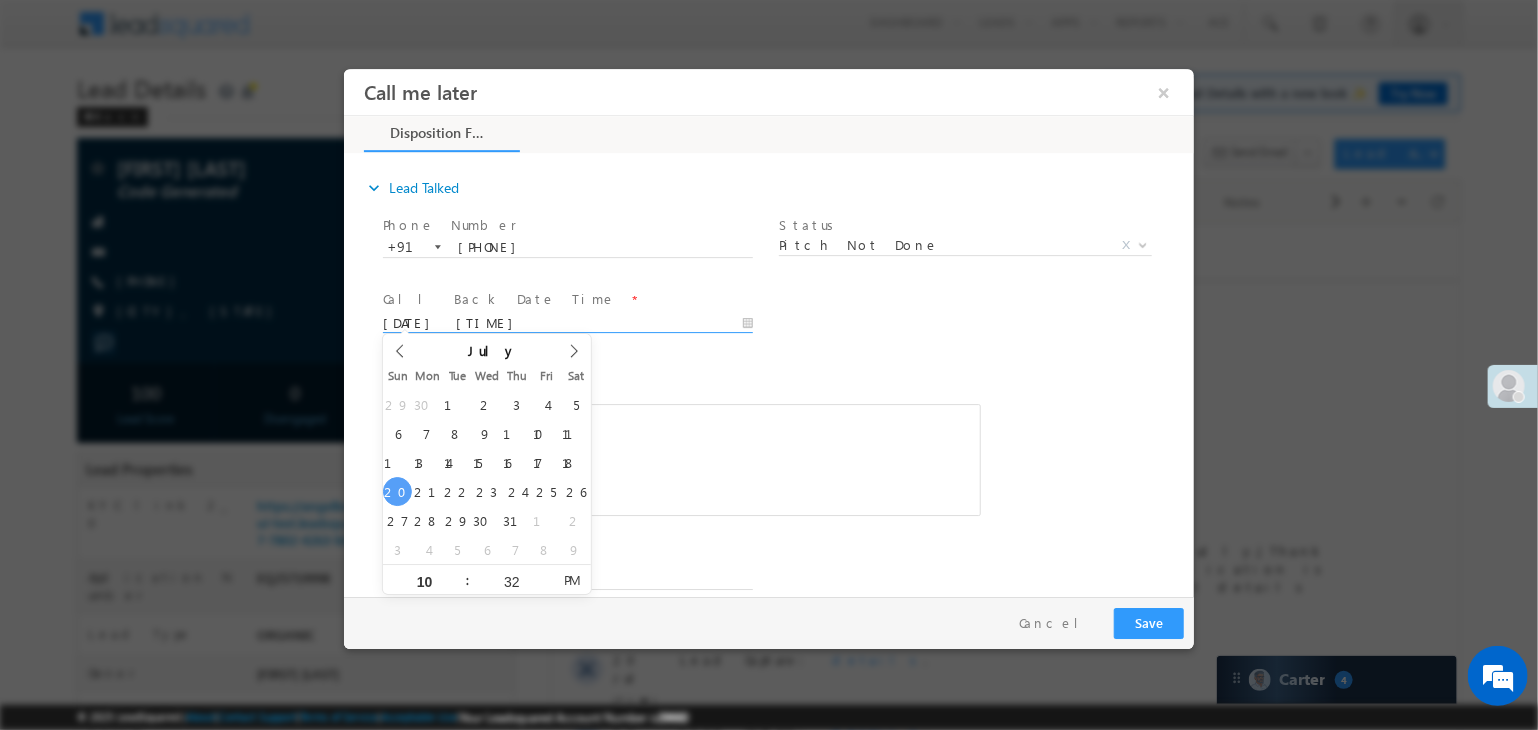 drag, startPoint x: 662, startPoint y: 322, endPoint x: 724, endPoint y: 374, distance: 80.919716 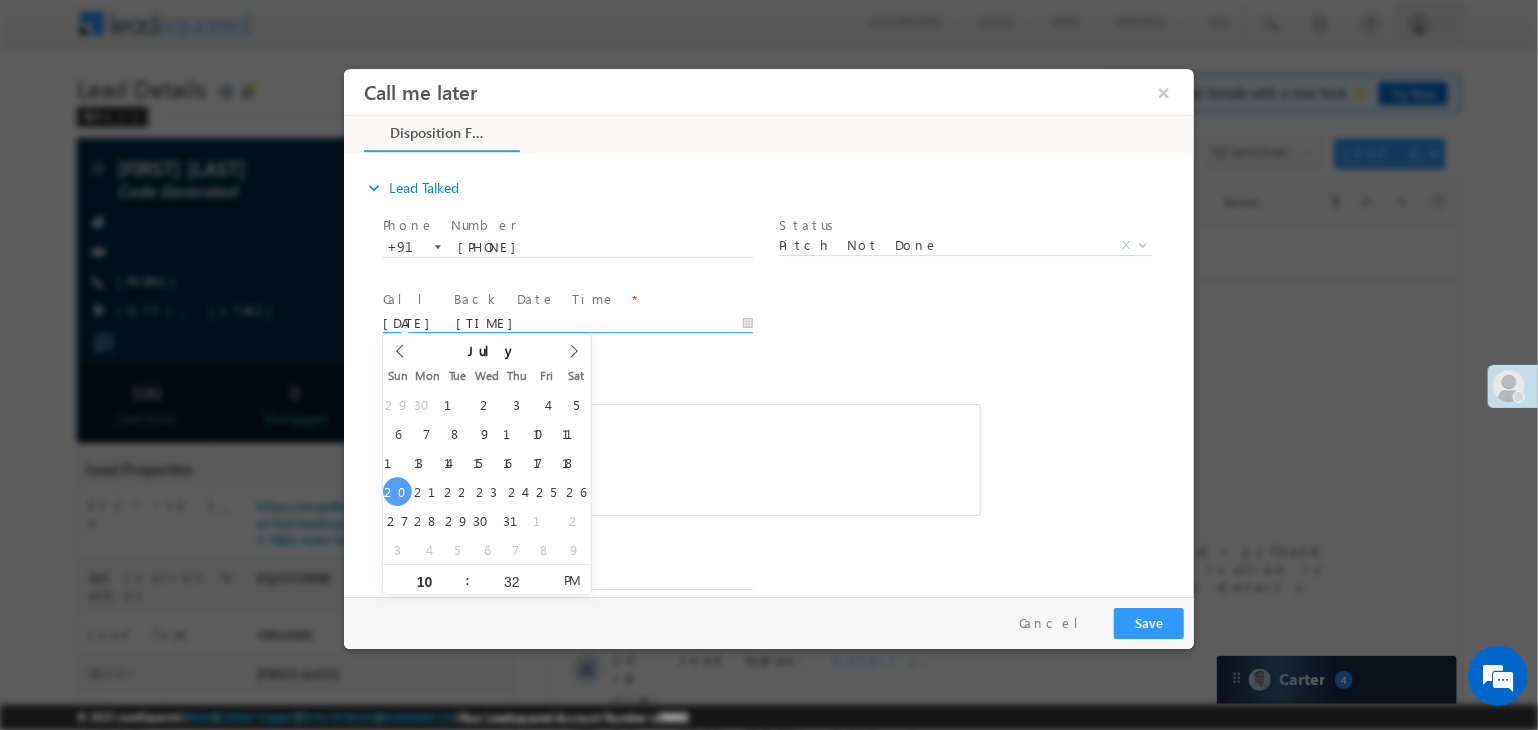 click on "07/20/25 10:32 PM" at bounding box center [567, 324] 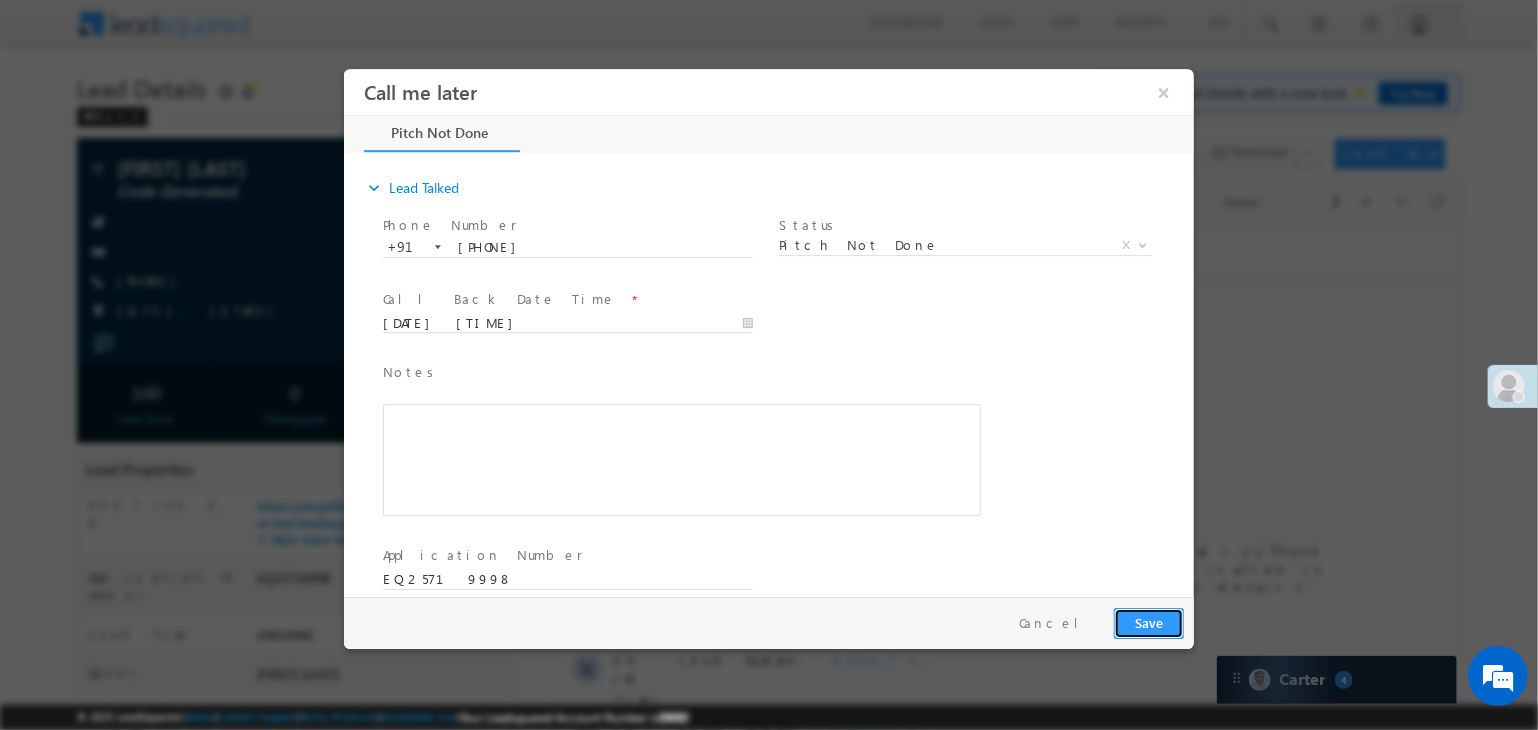 click on "Save" at bounding box center [1148, 623] 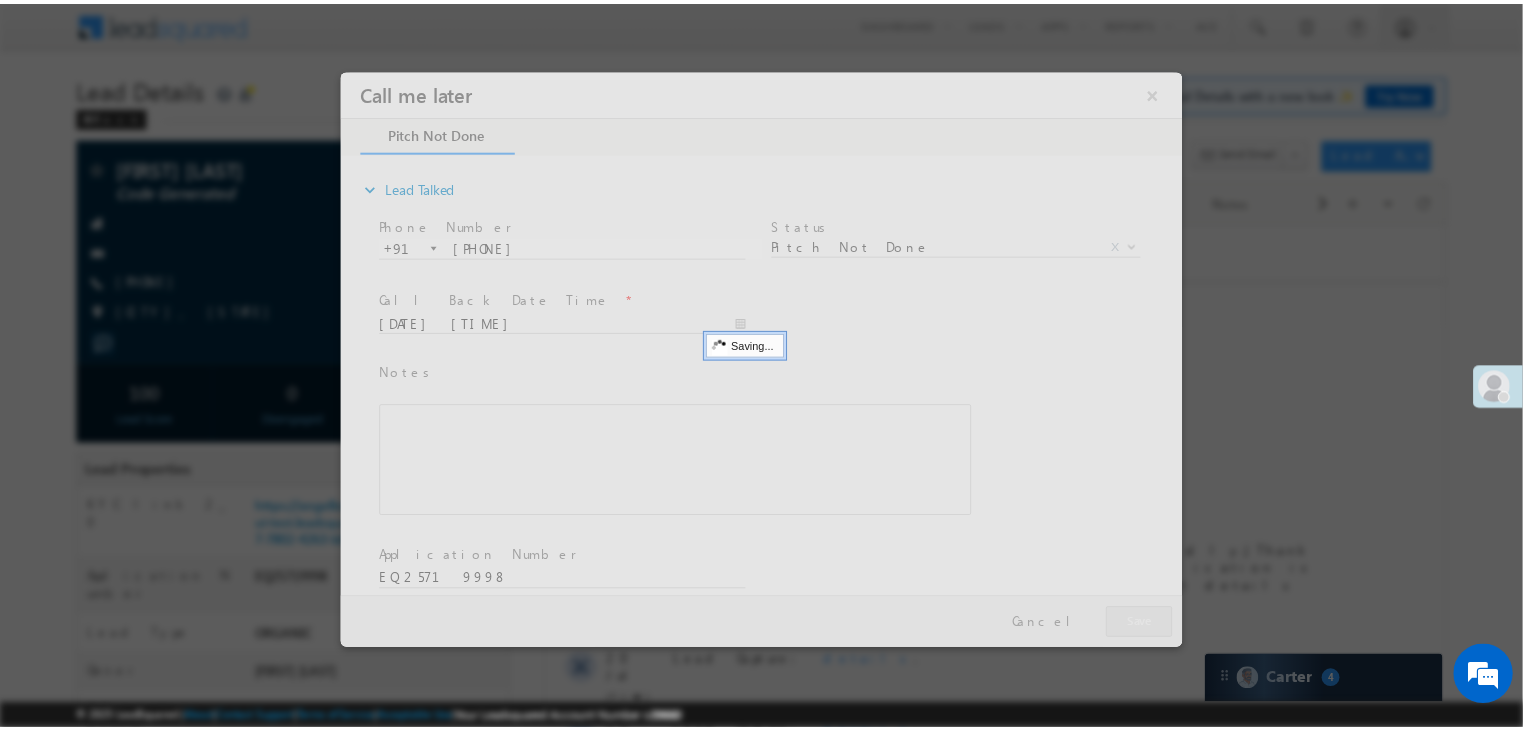 scroll, scrollTop: 0, scrollLeft: 0, axis: both 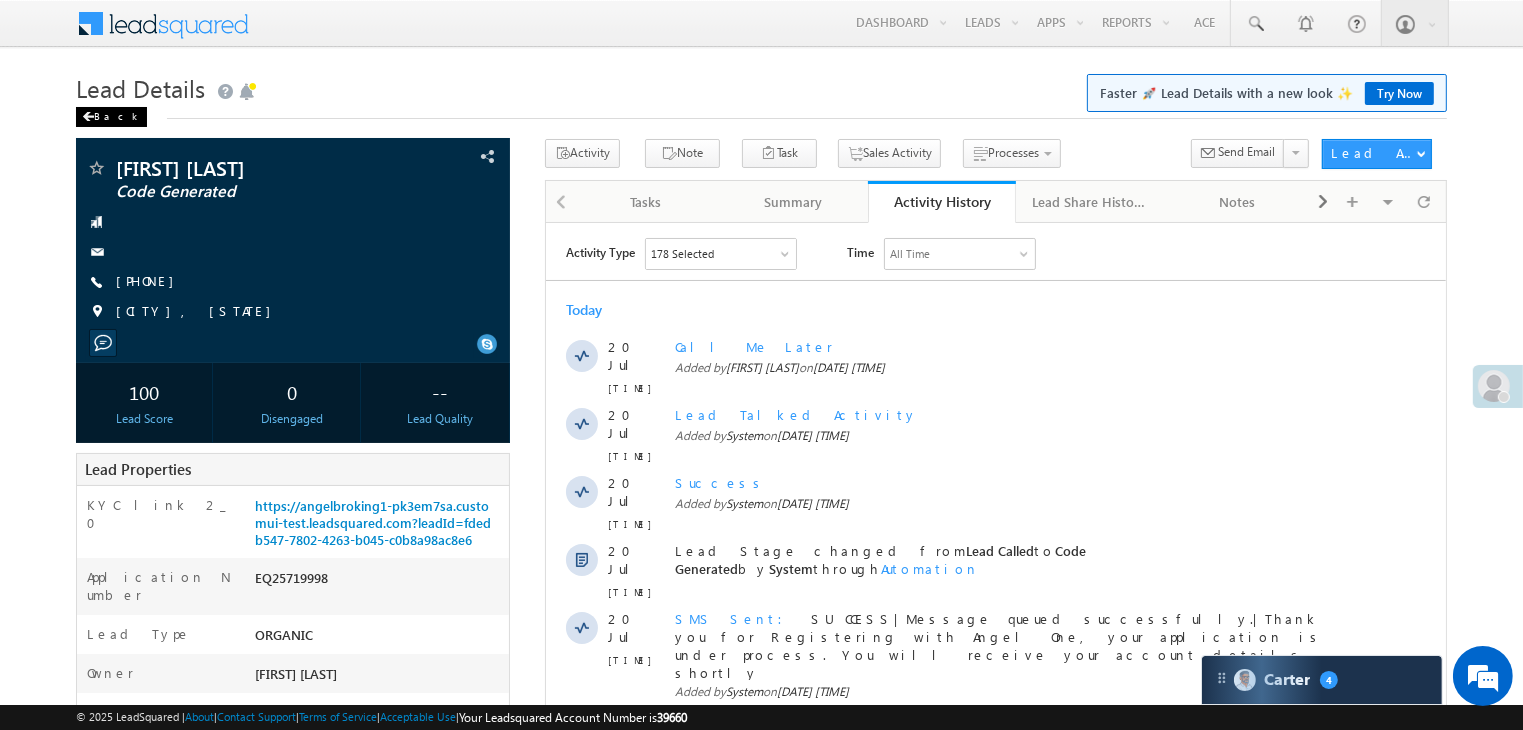 click on "Back" at bounding box center (111, 117) 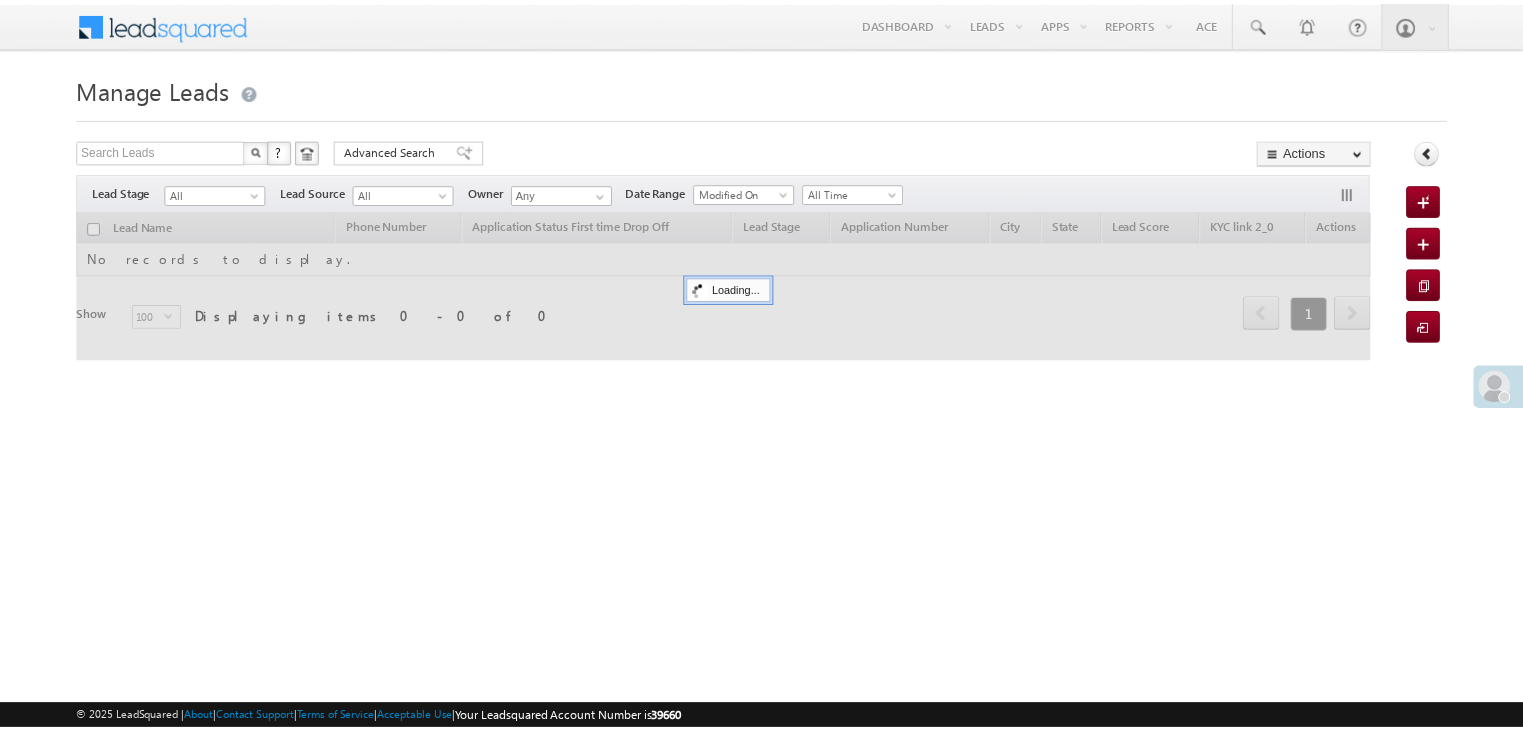 scroll, scrollTop: 0, scrollLeft: 0, axis: both 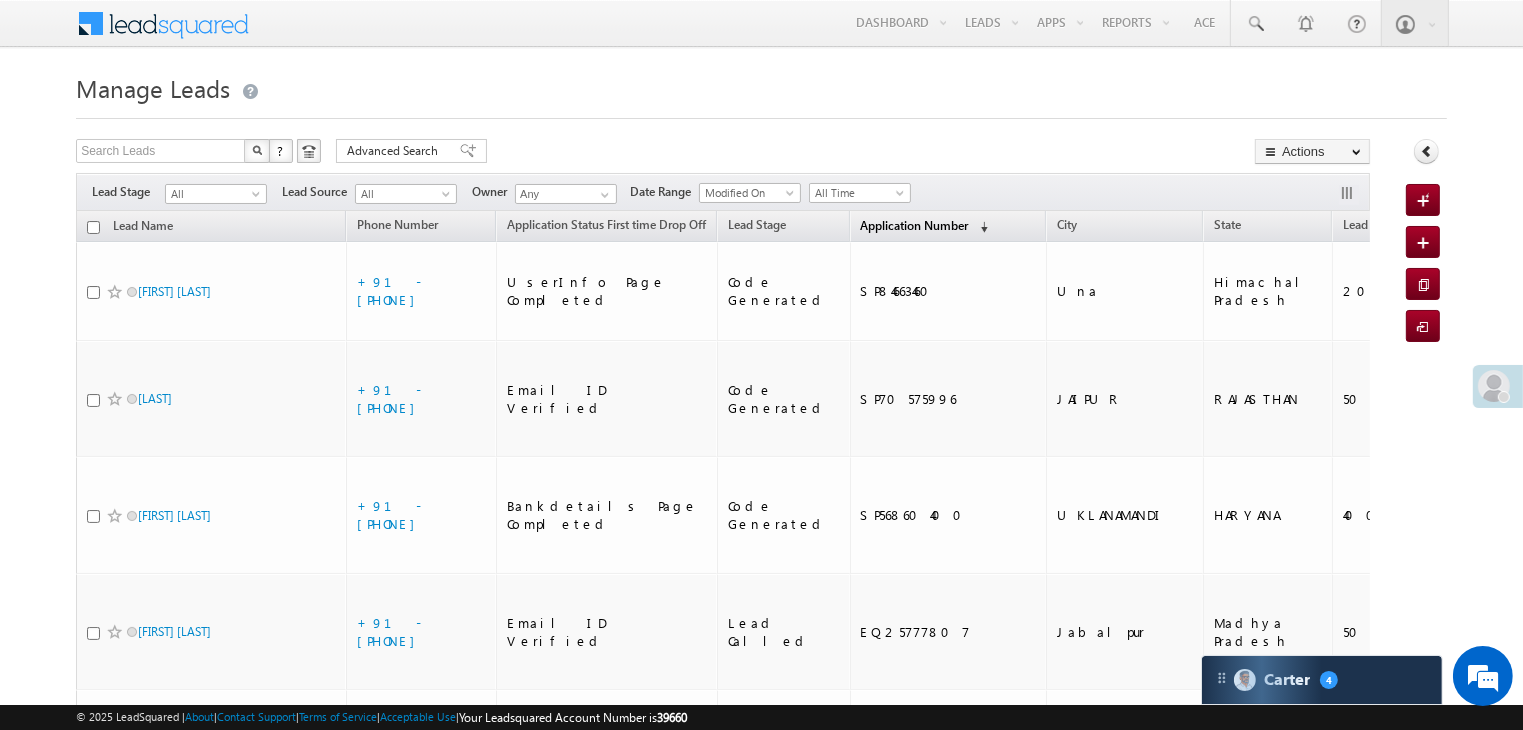 click on "Application Number" at bounding box center [915, 225] 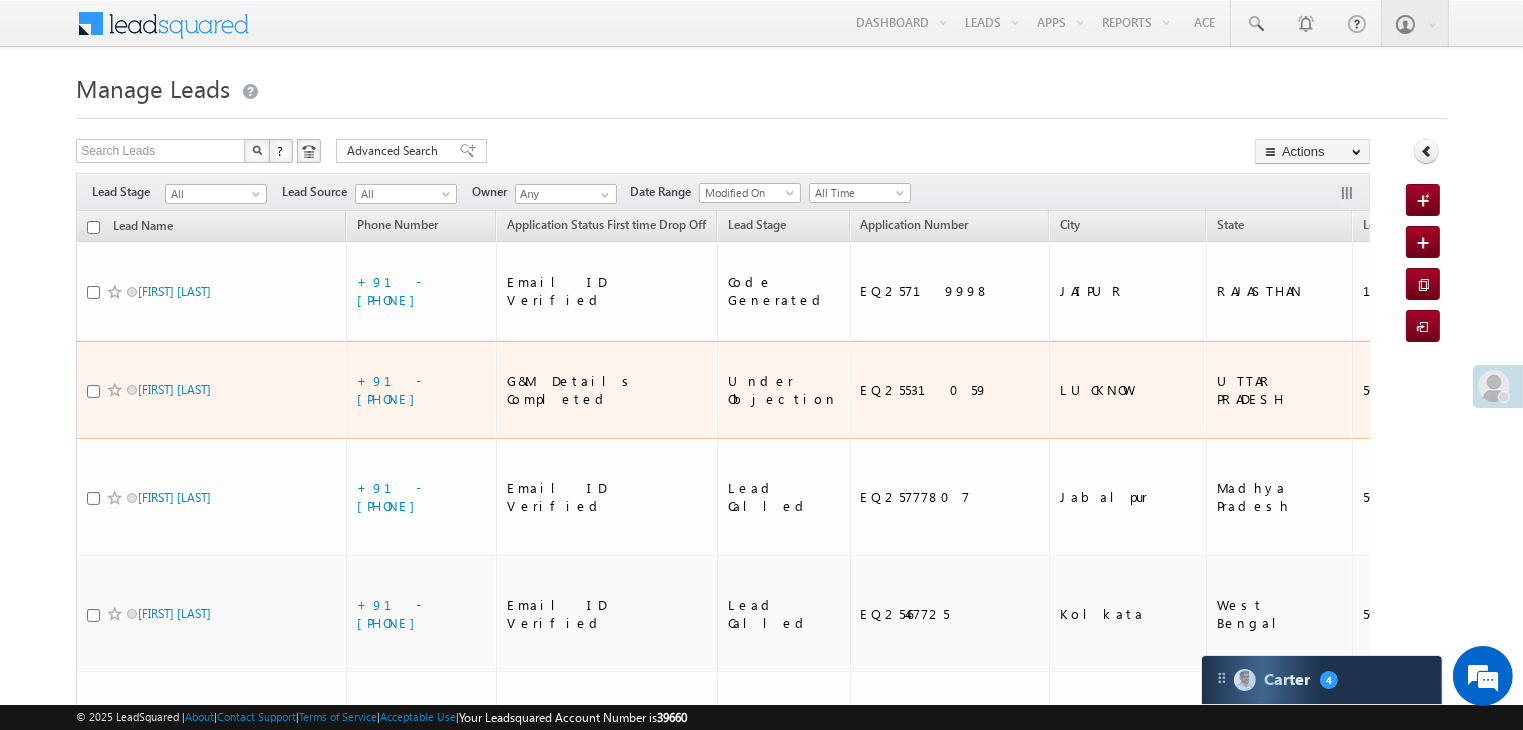 scroll, scrollTop: 0, scrollLeft: 0, axis: both 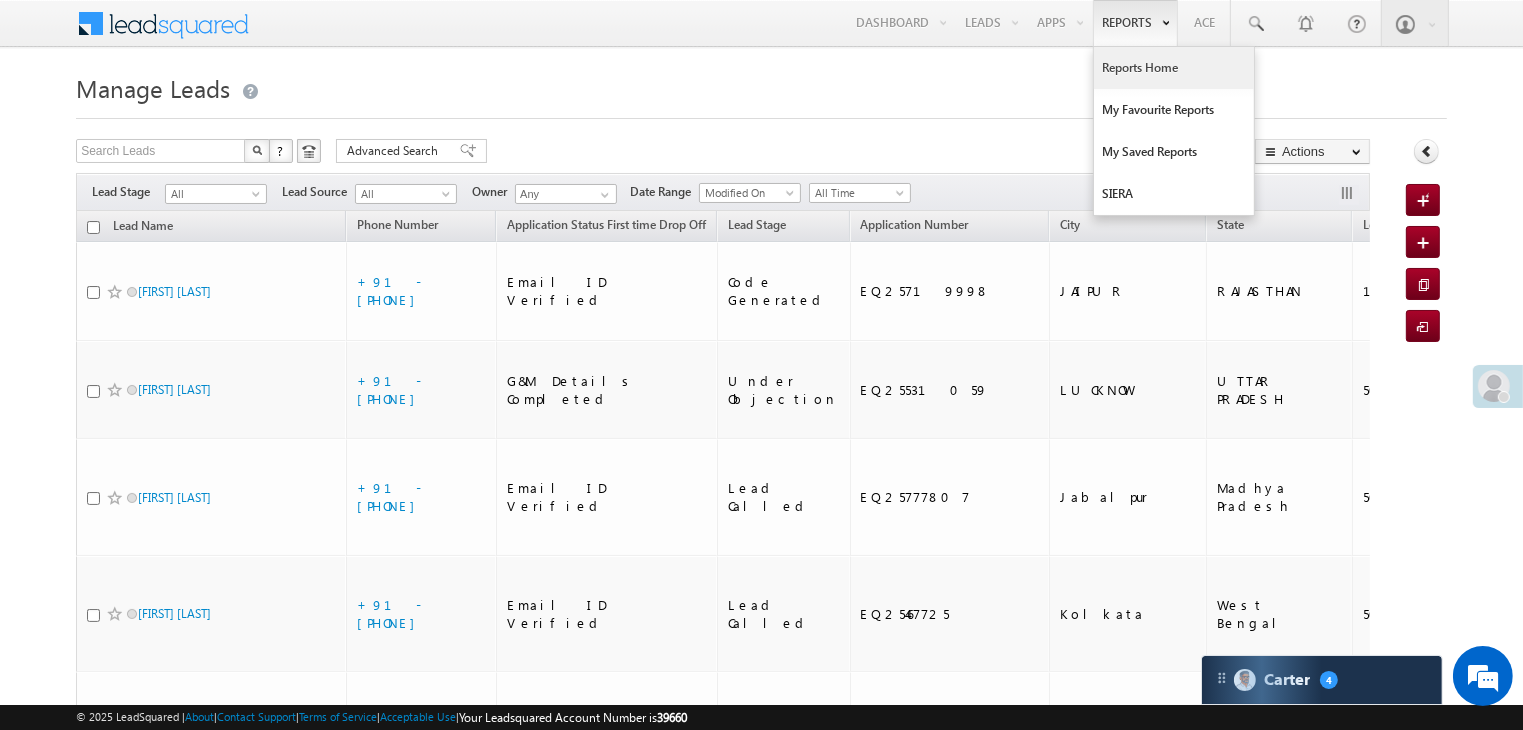 click on "Reports Home" at bounding box center (1174, 68) 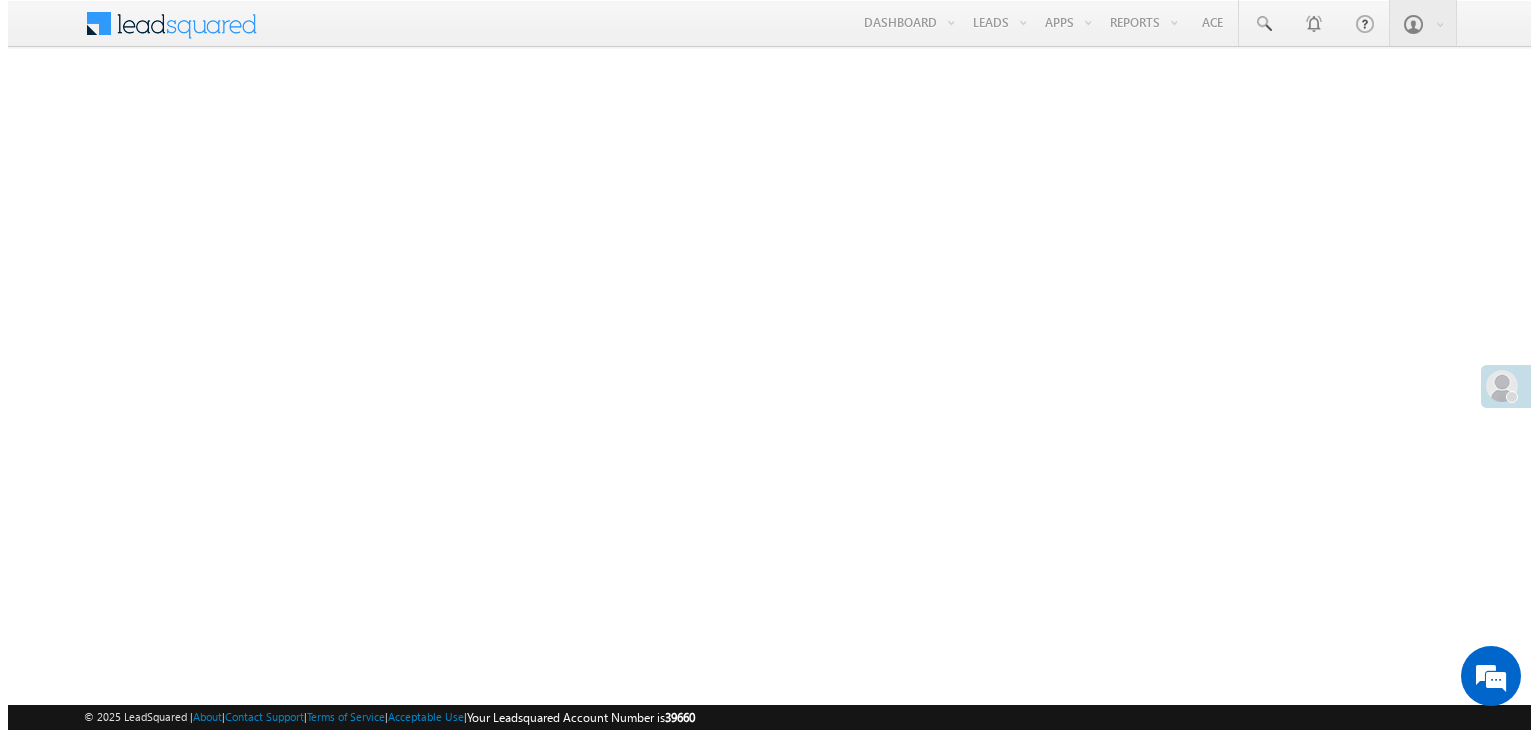 scroll, scrollTop: 0, scrollLeft: 0, axis: both 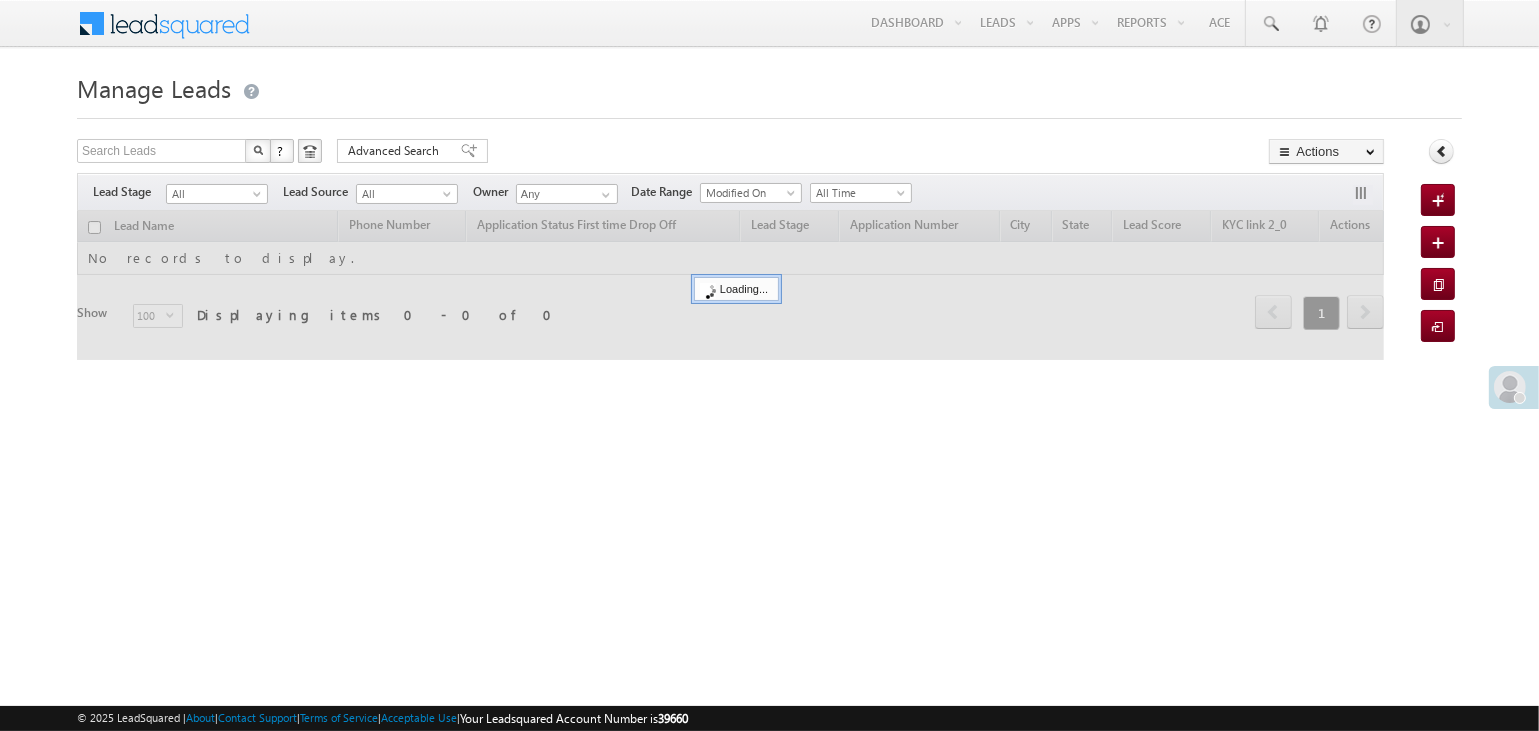 click at bounding box center (259, 198) 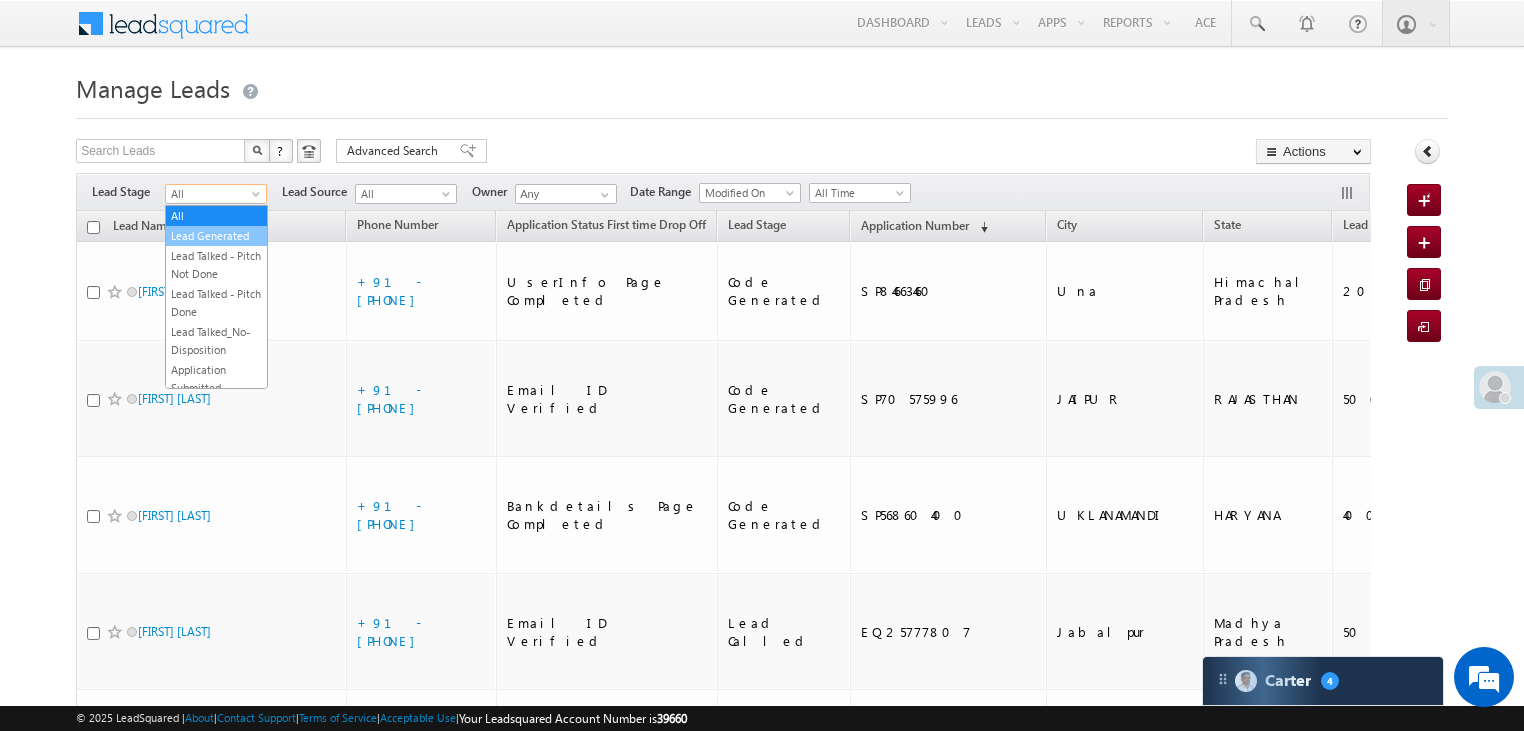 click on "Lead Generated" at bounding box center [216, 236] 